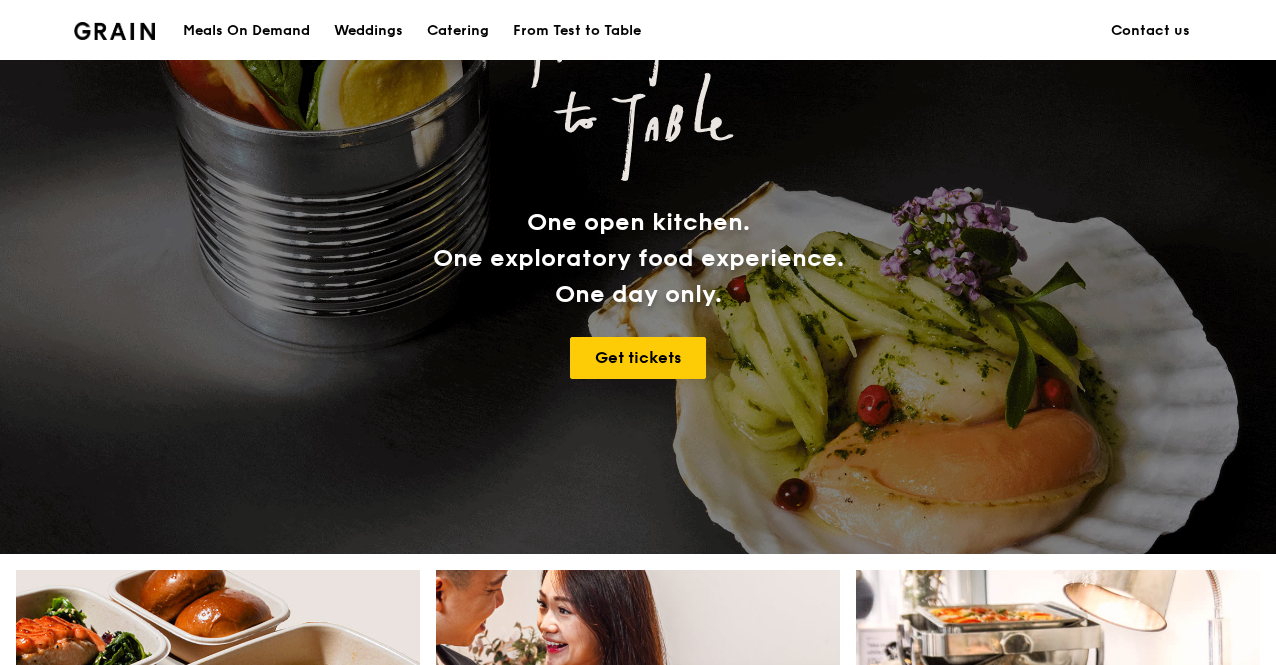 scroll, scrollTop: 800, scrollLeft: 0, axis: vertical 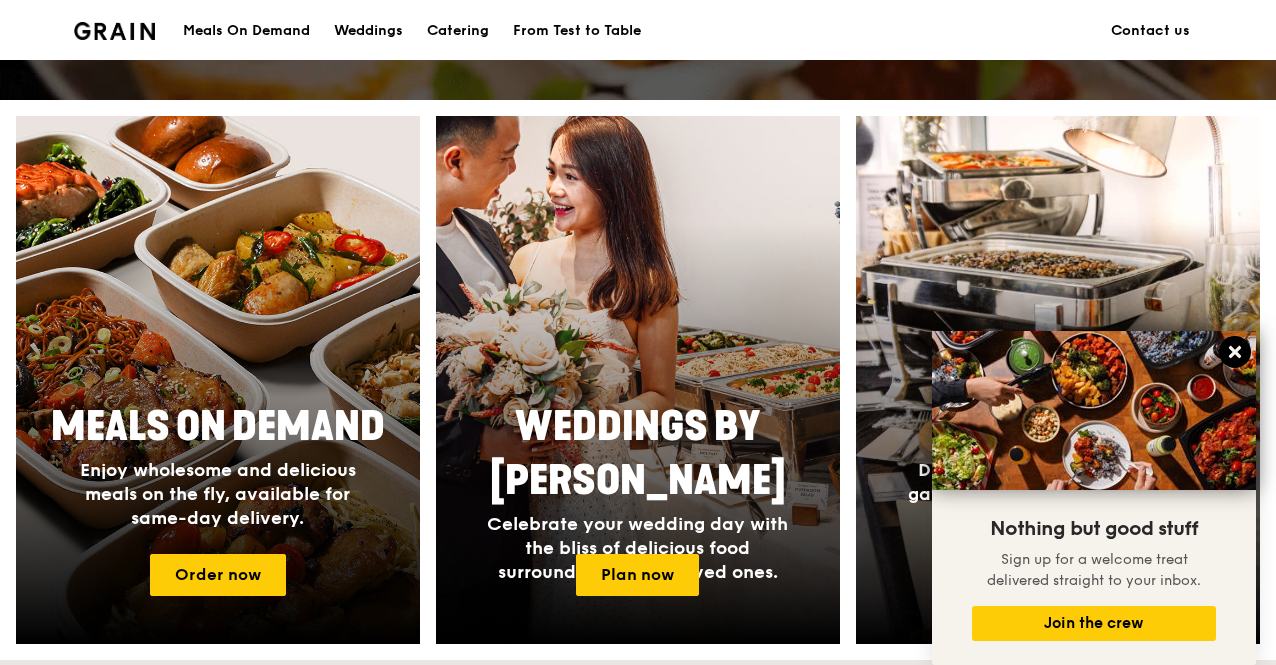 click at bounding box center (1235, 352) 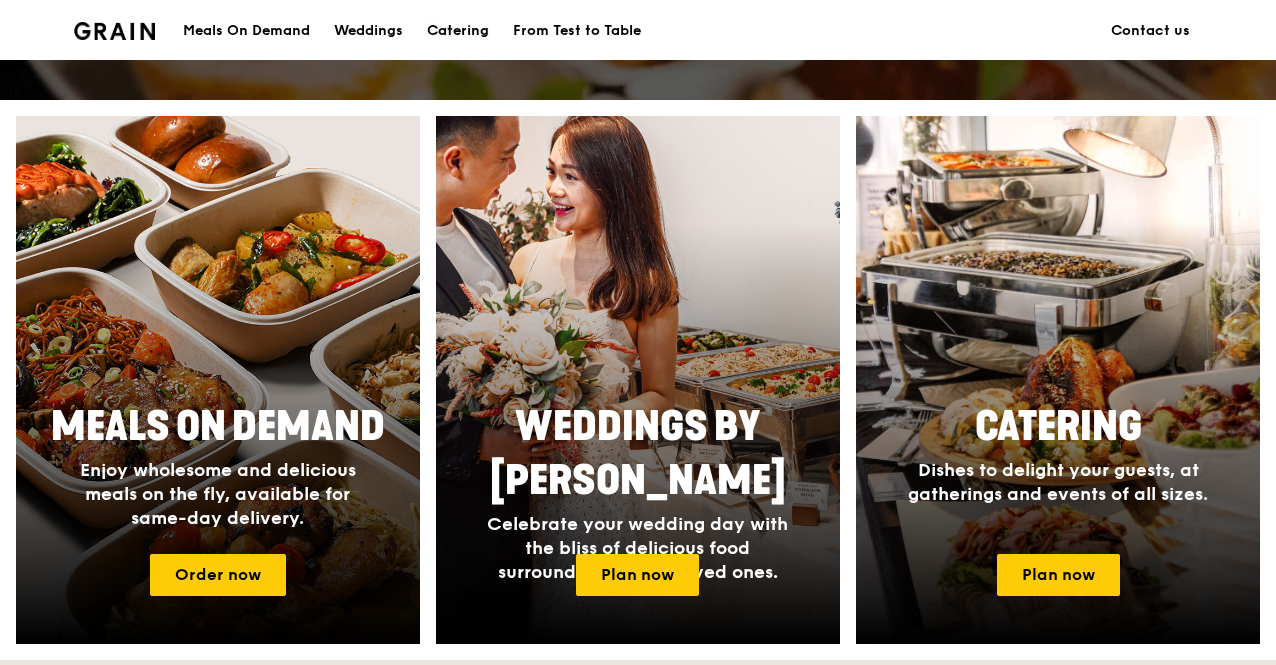 click on "Catering" at bounding box center (458, 31) 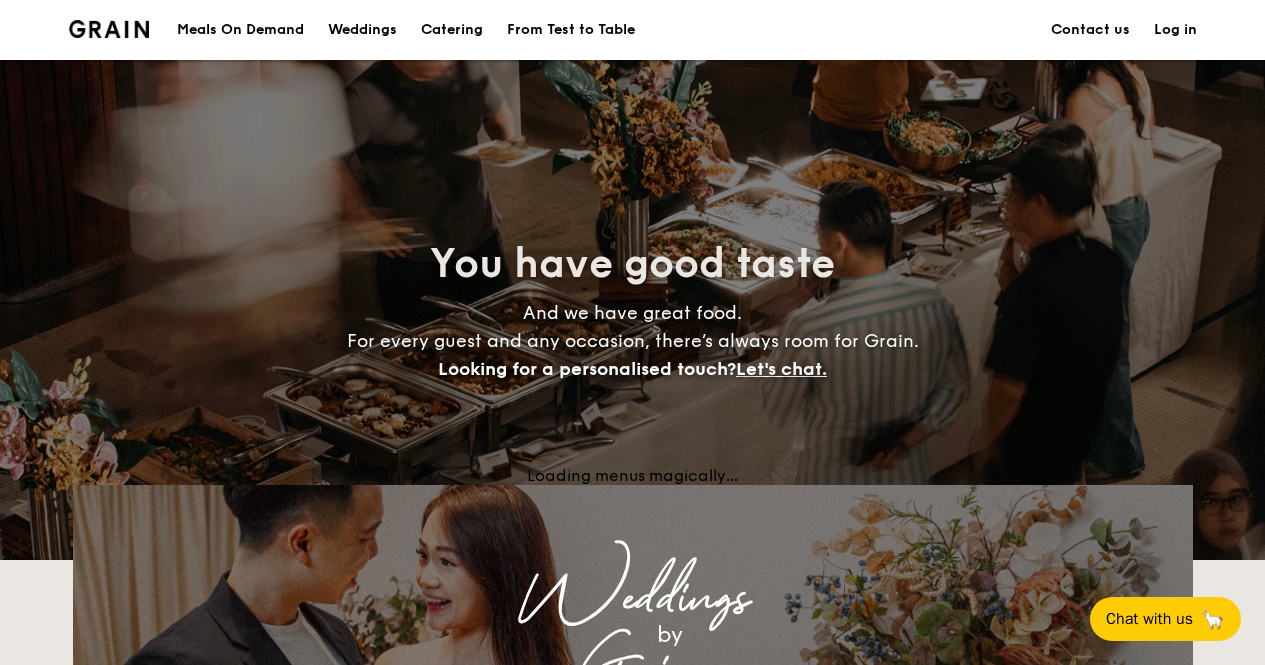 scroll, scrollTop: 0, scrollLeft: 0, axis: both 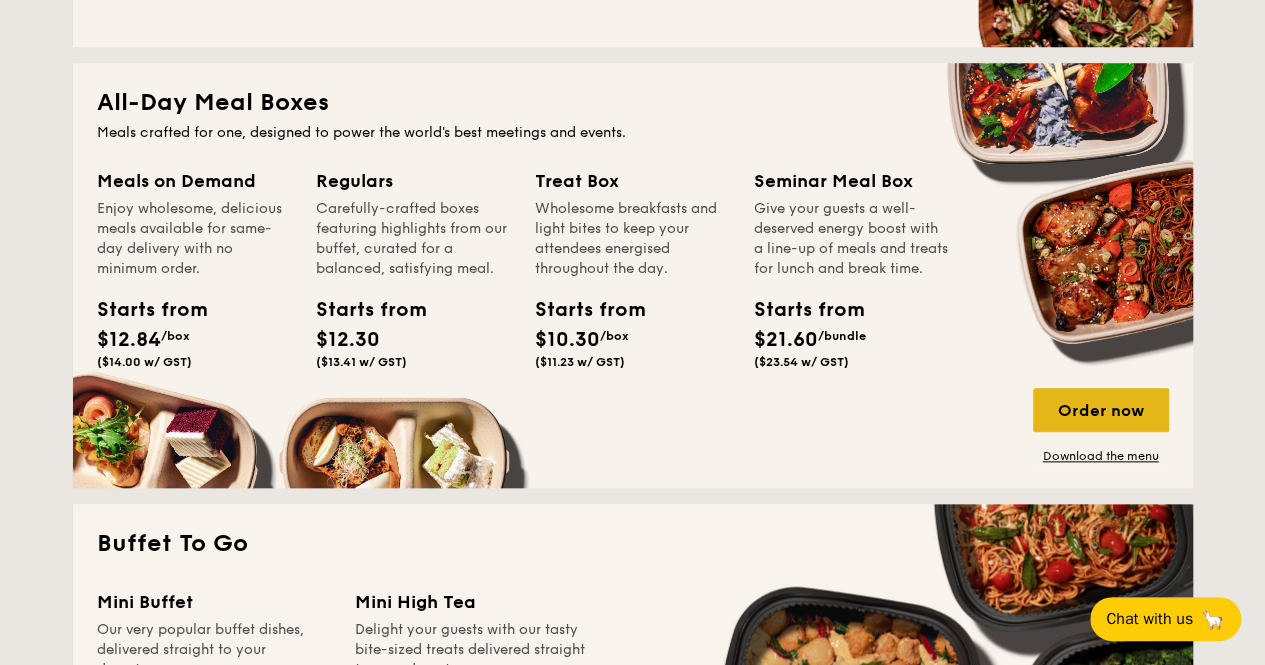 click on "Order now" at bounding box center [1101, 410] 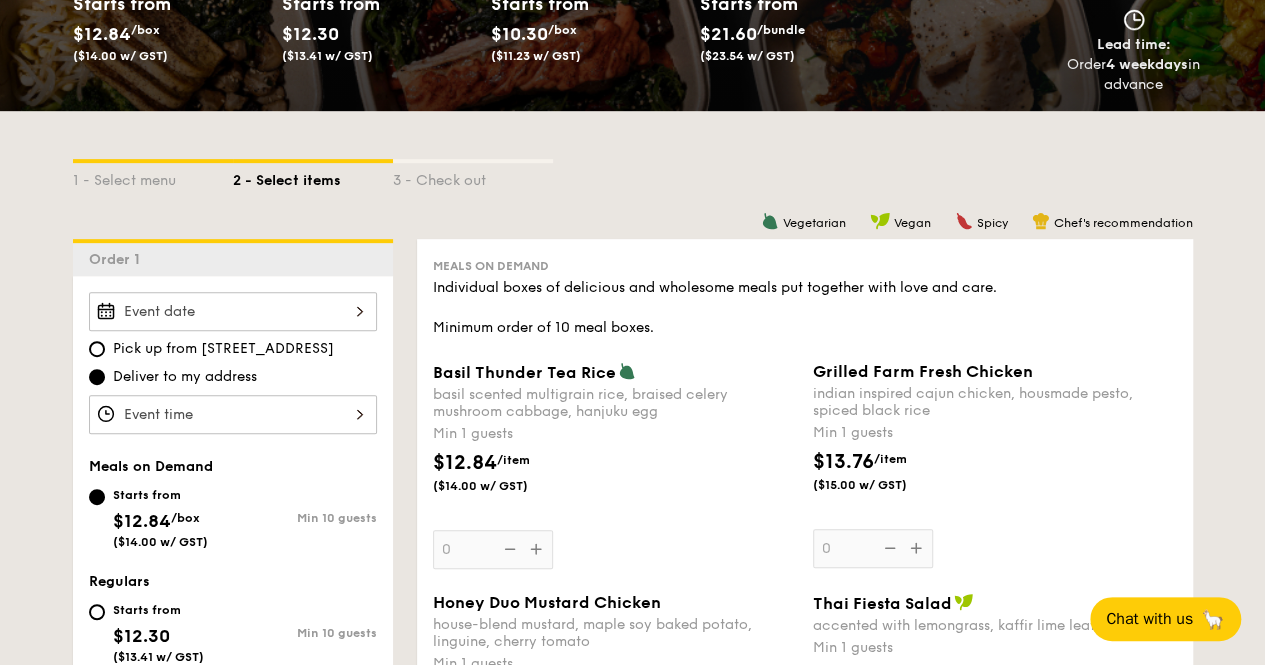 scroll, scrollTop: 400, scrollLeft: 0, axis: vertical 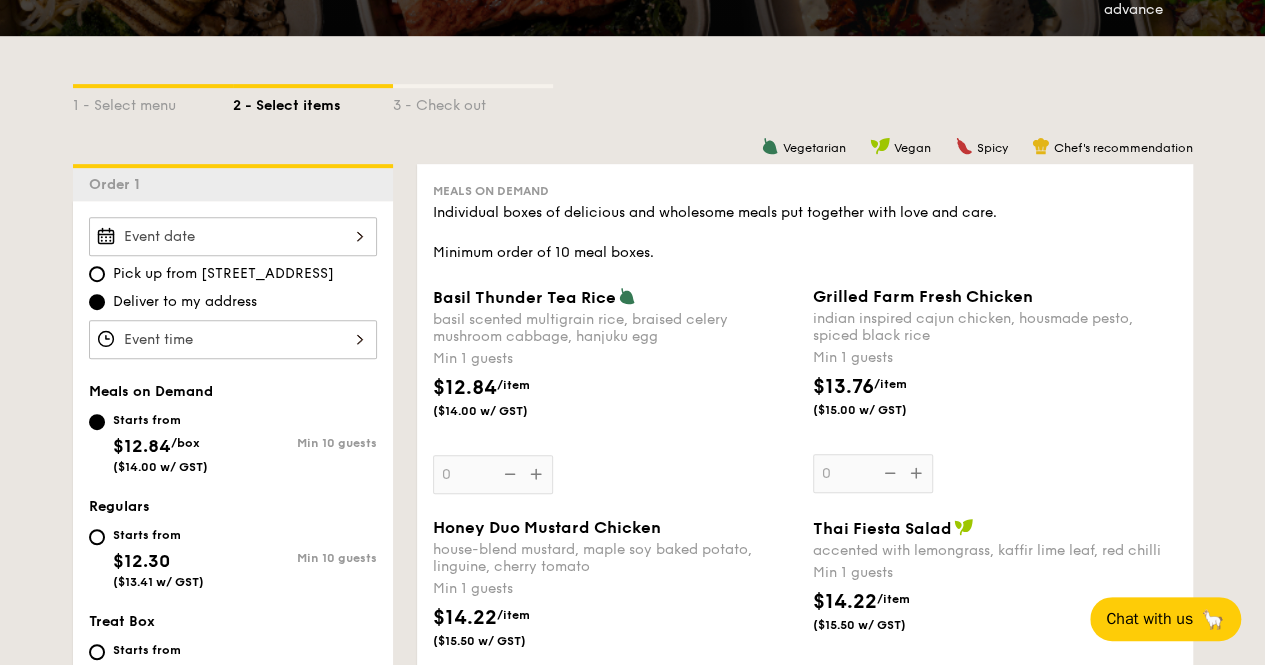 click on "Individual boxes of delicious and wholesome meals put together with love and care. Minimum order of 10 meal boxes." at bounding box center (805, 233) 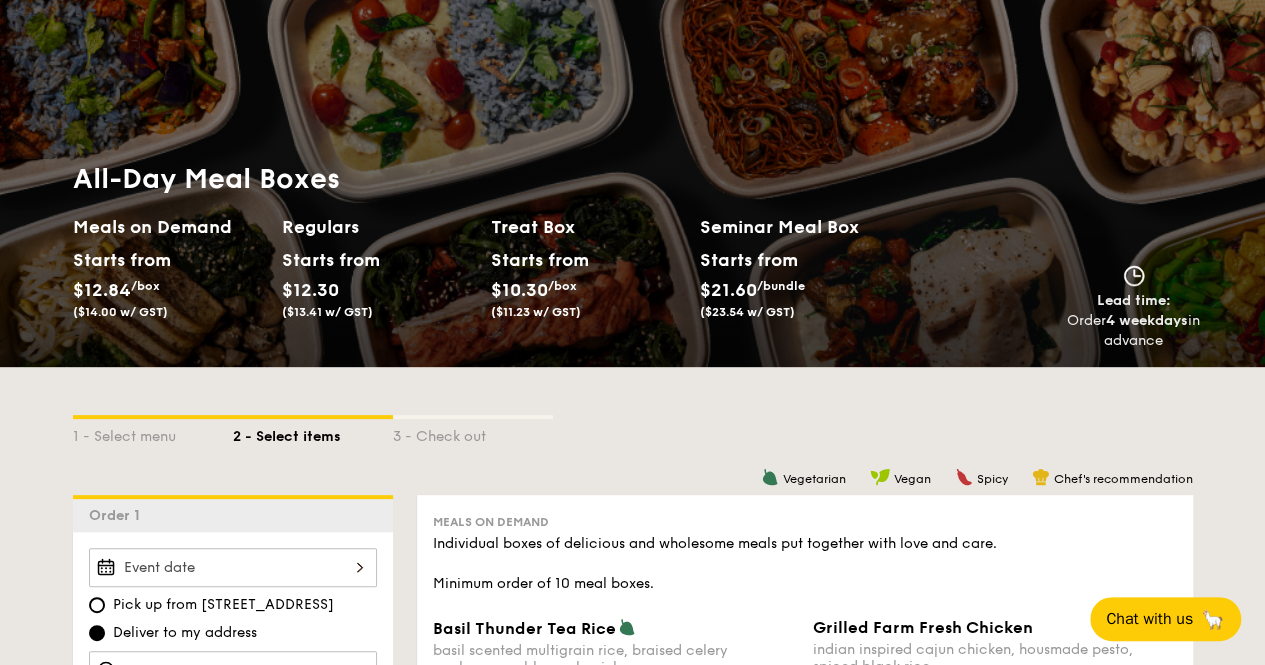 scroll, scrollTop: 0, scrollLeft: 0, axis: both 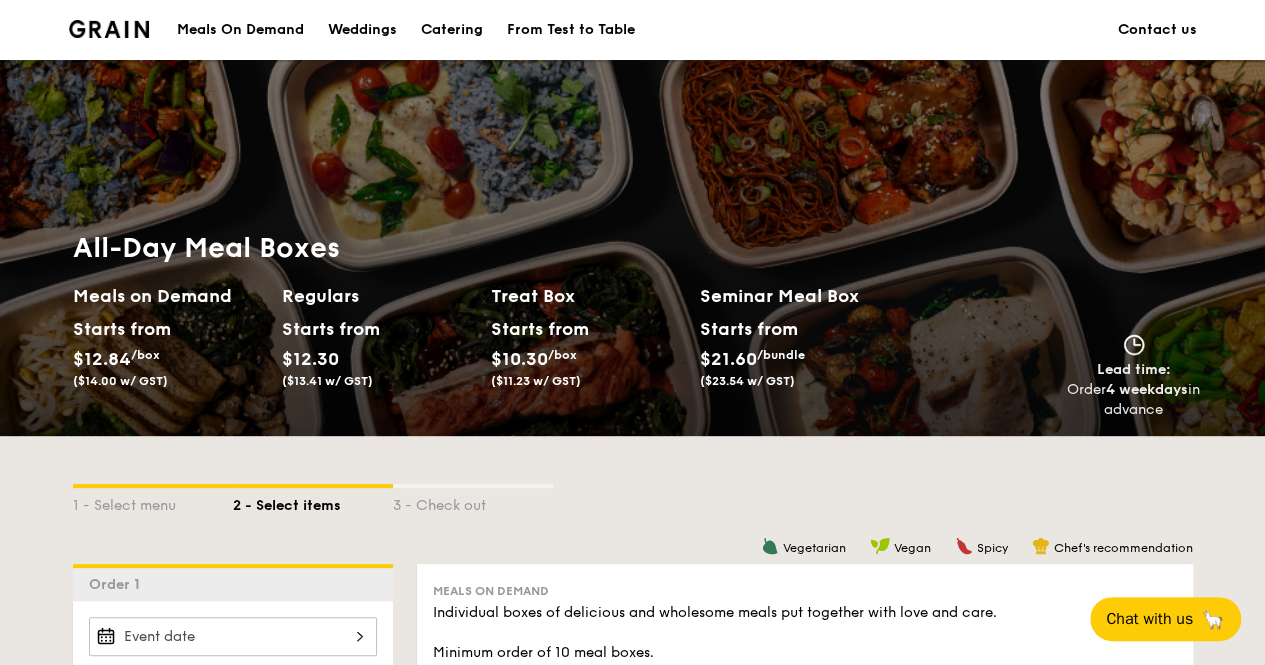 click on "Meals On Demand" at bounding box center (240, 30) 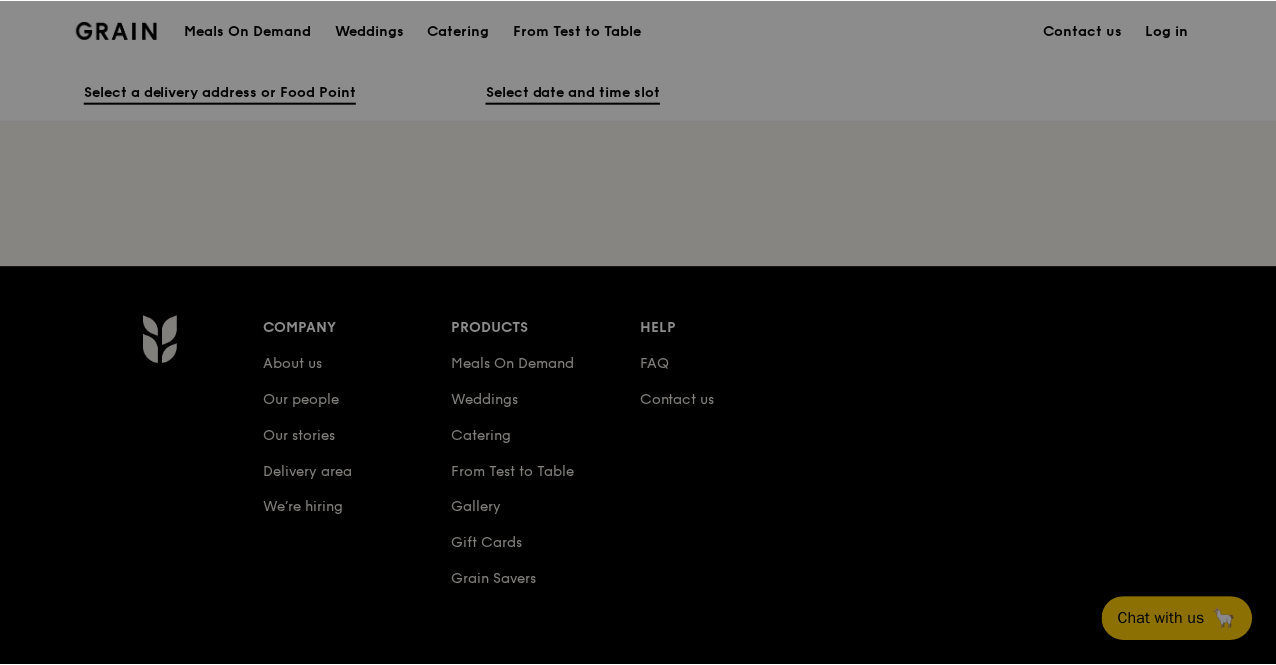 scroll, scrollTop: 0, scrollLeft: 0, axis: both 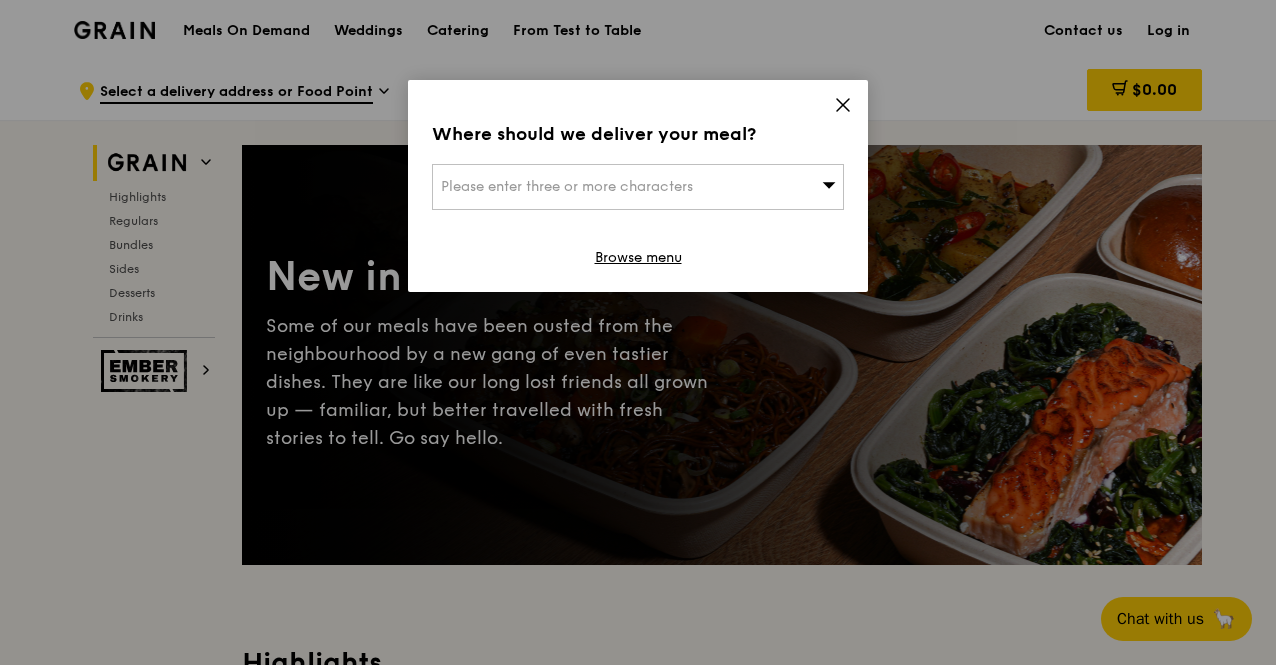 click on "Please enter three or more characters" at bounding box center (638, 187) 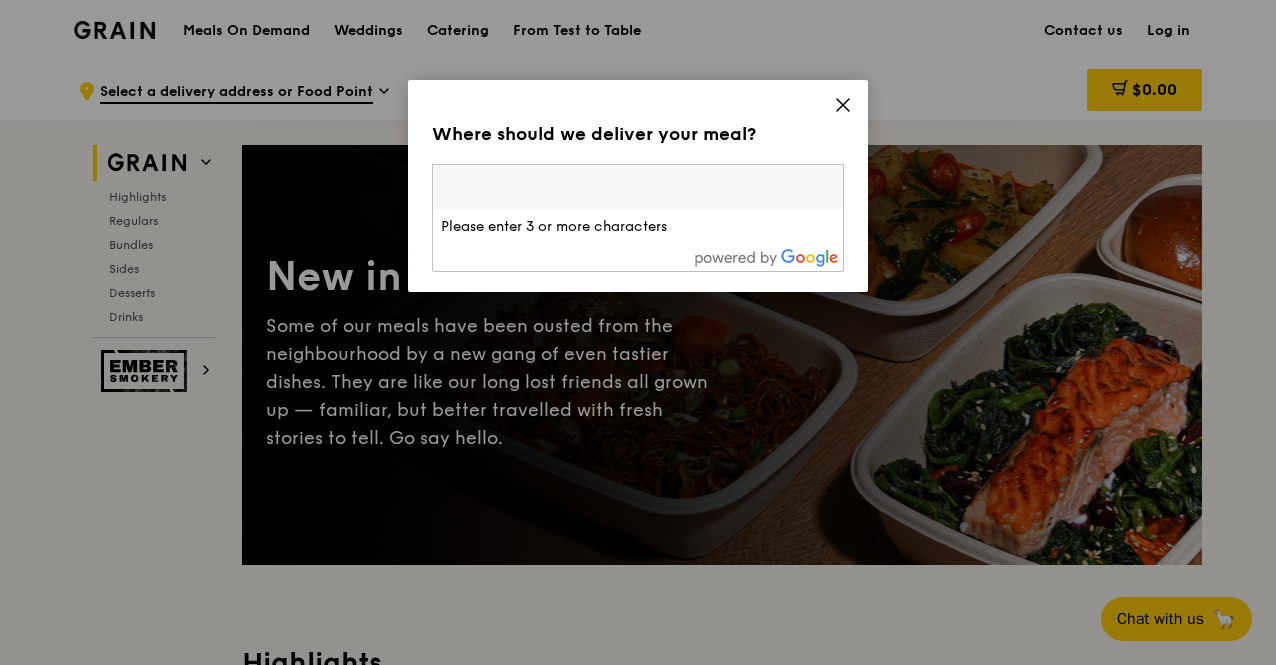 click on "Where should we deliver your meal?
Please enter three or more characters
Please enter 3 or more characters
Browse menu" at bounding box center (638, 186) 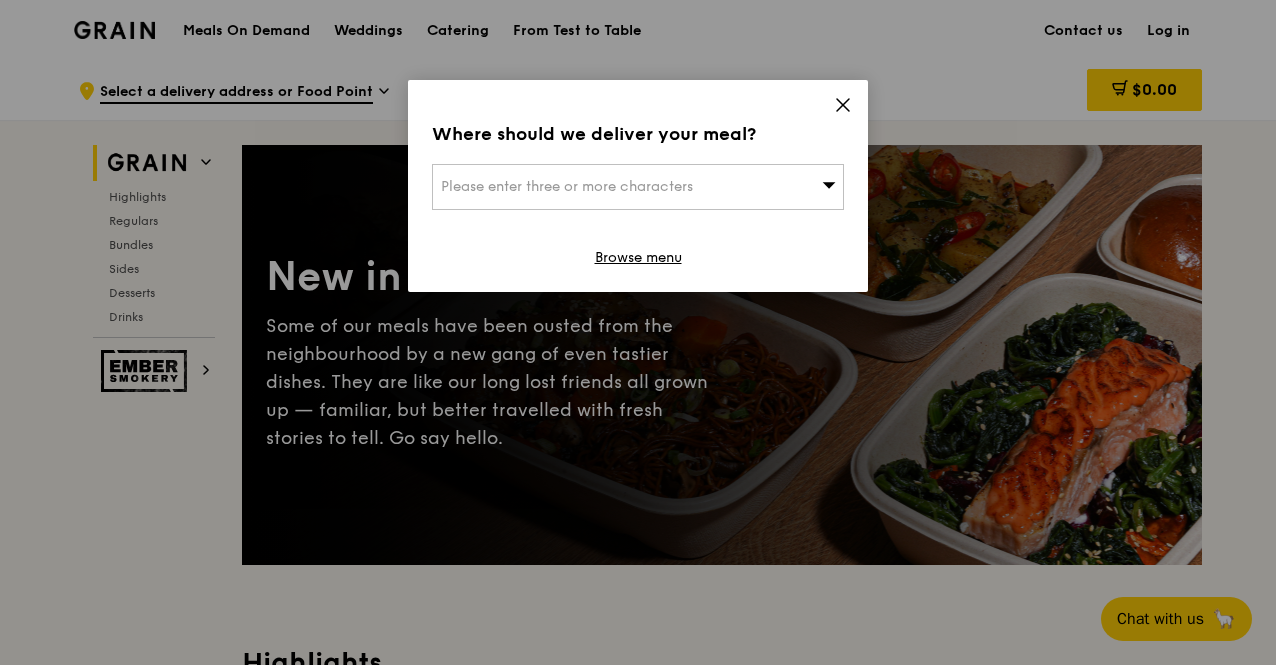 click 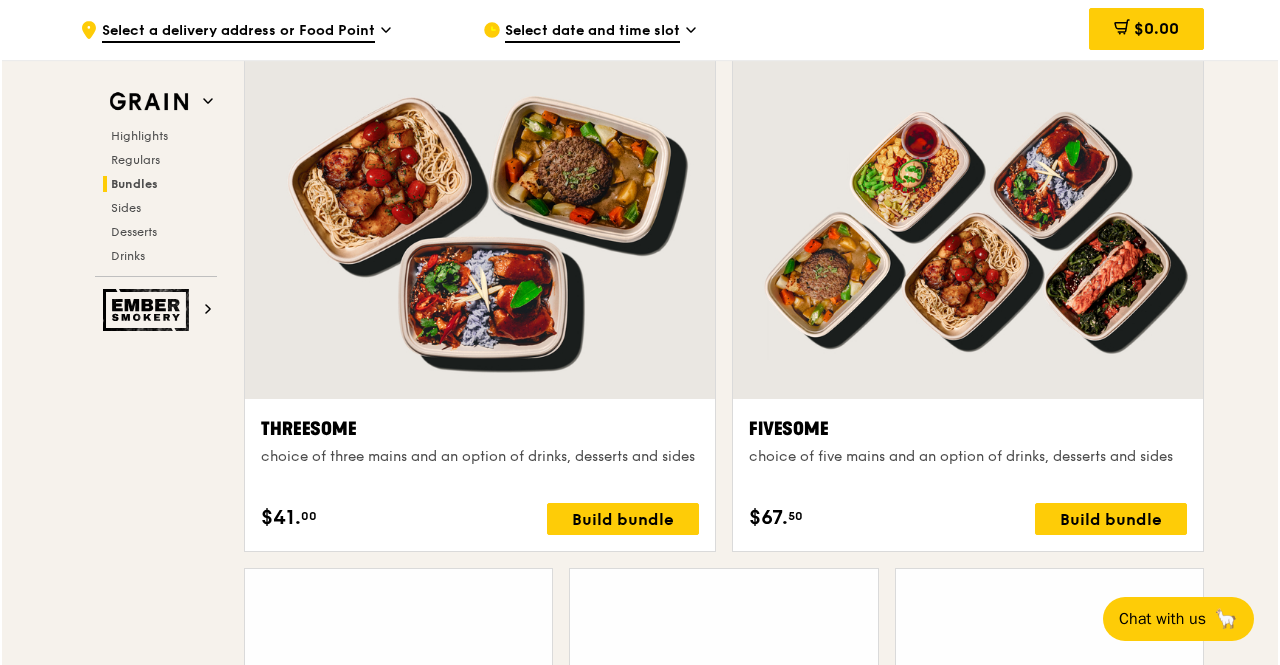 scroll, scrollTop: 3500, scrollLeft: 0, axis: vertical 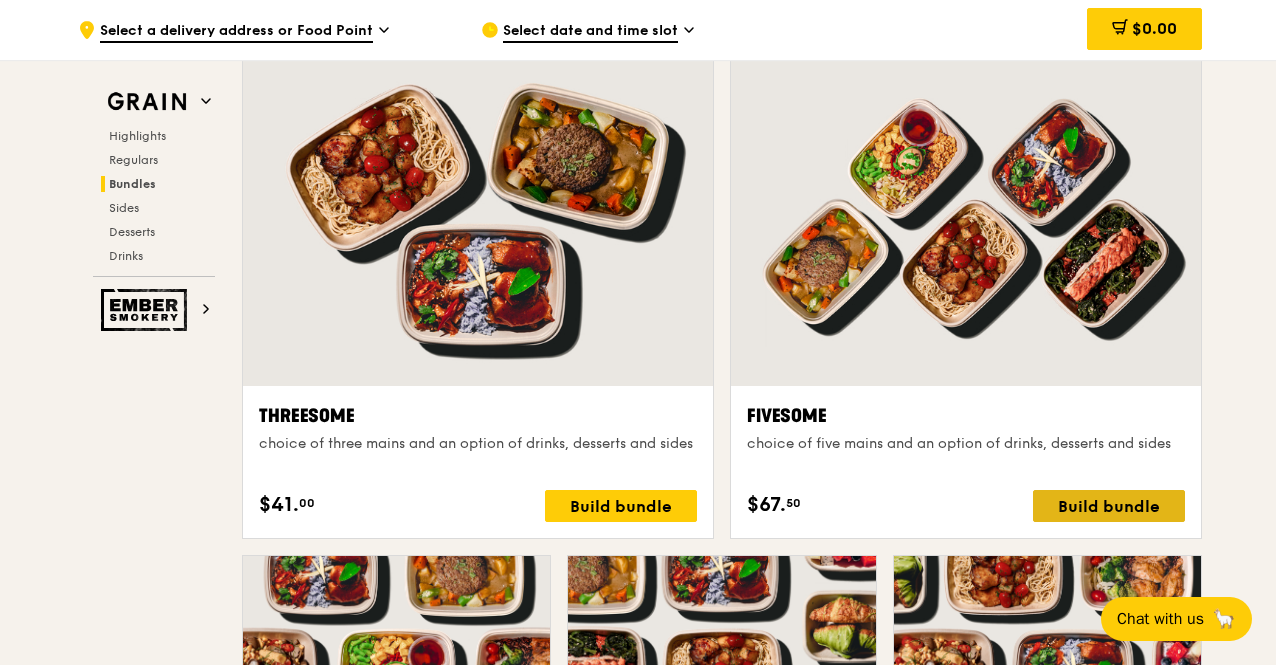 click on "Build bundle" at bounding box center (1109, 506) 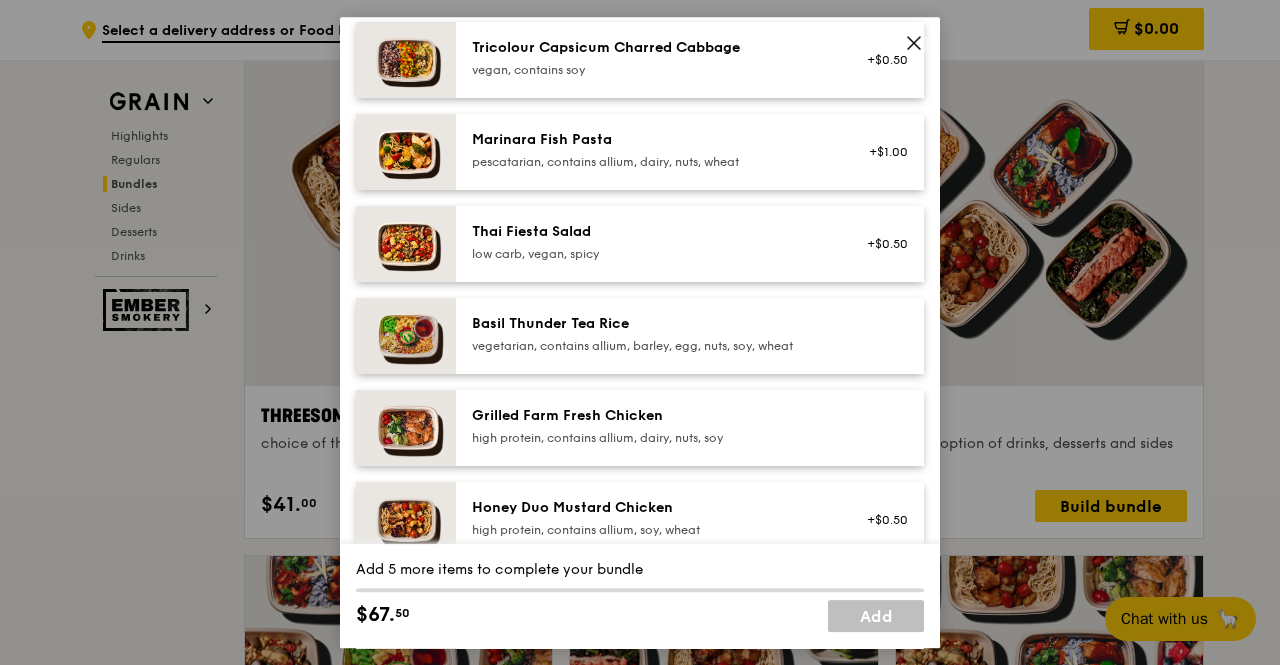 scroll, scrollTop: 200, scrollLeft: 0, axis: vertical 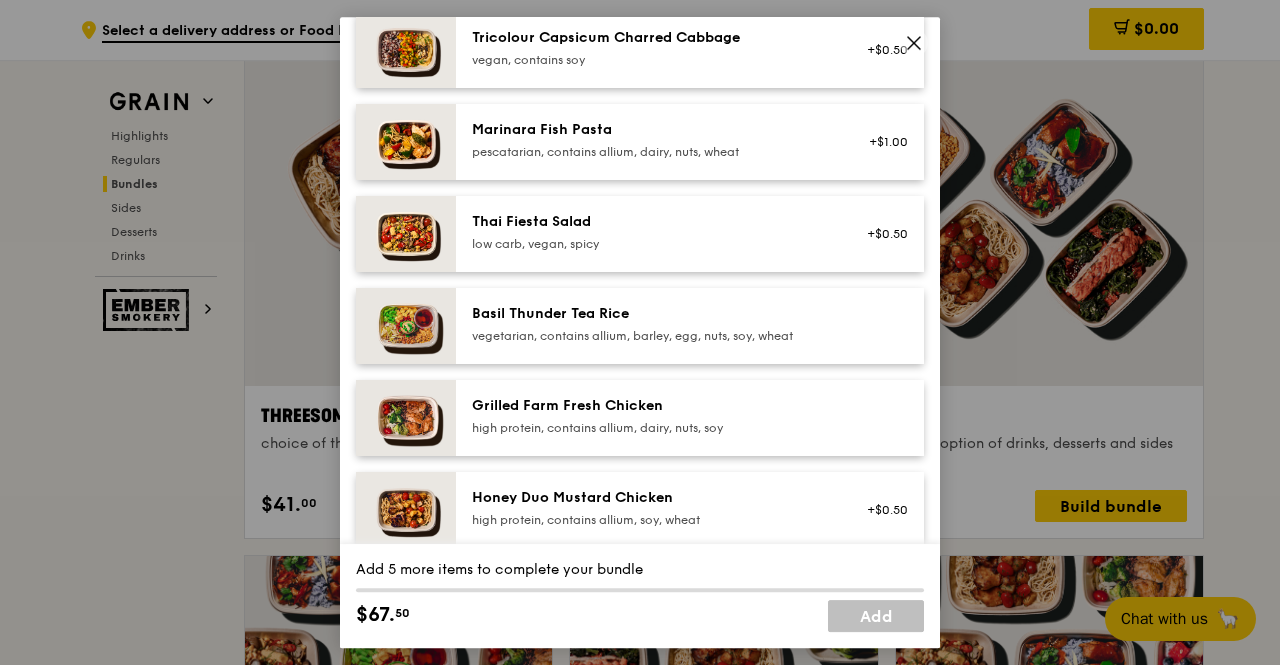 click on "Grilled Farm Fresh Chicken" at bounding box center [651, 406] 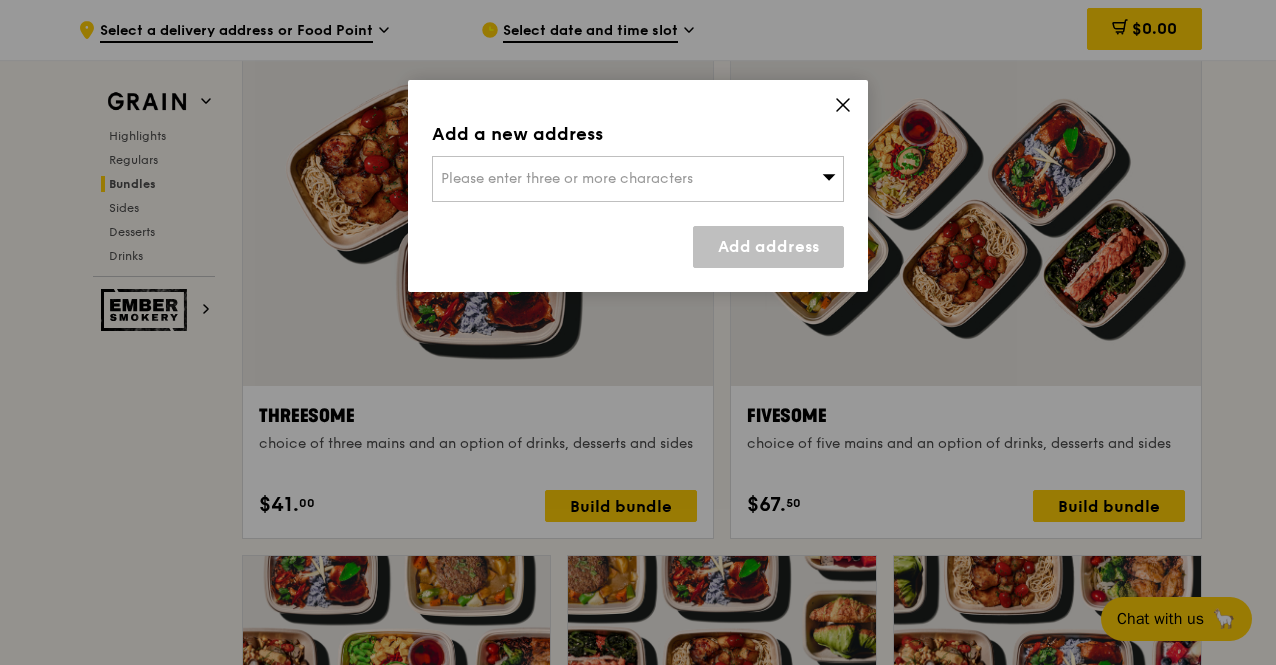 click on "Add a new address
Please enter three or more characters
Add address" at bounding box center (638, 186) 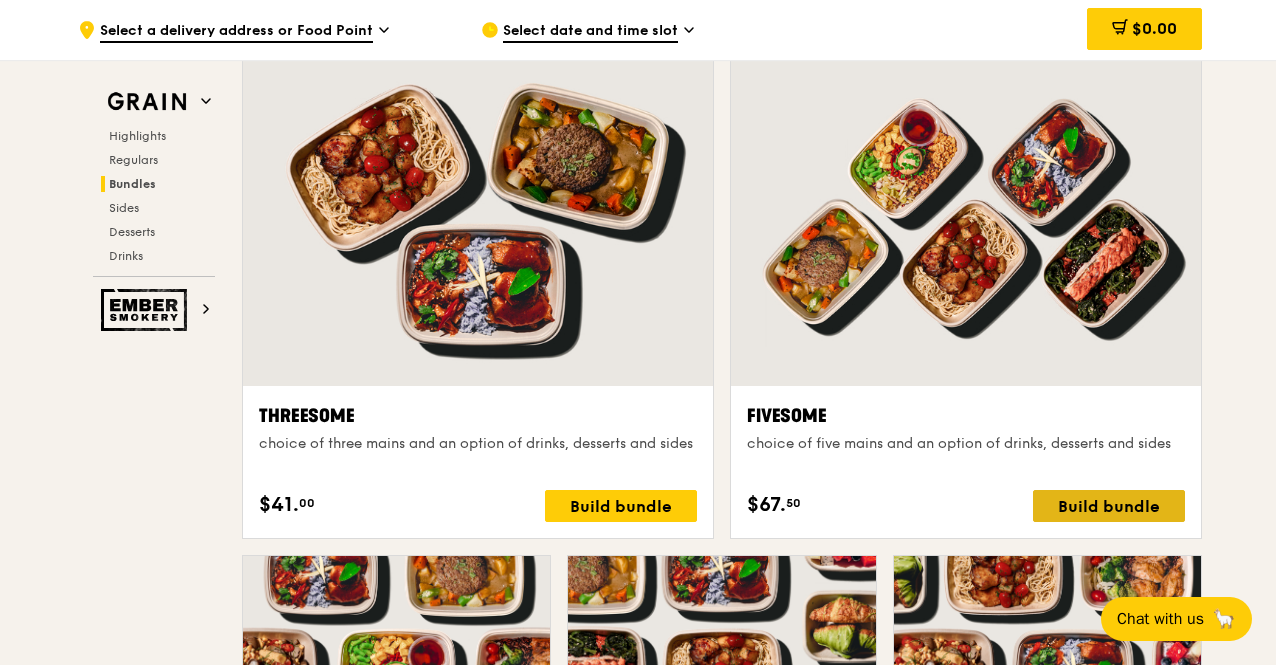 click on "Build bundle" at bounding box center [1109, 506] 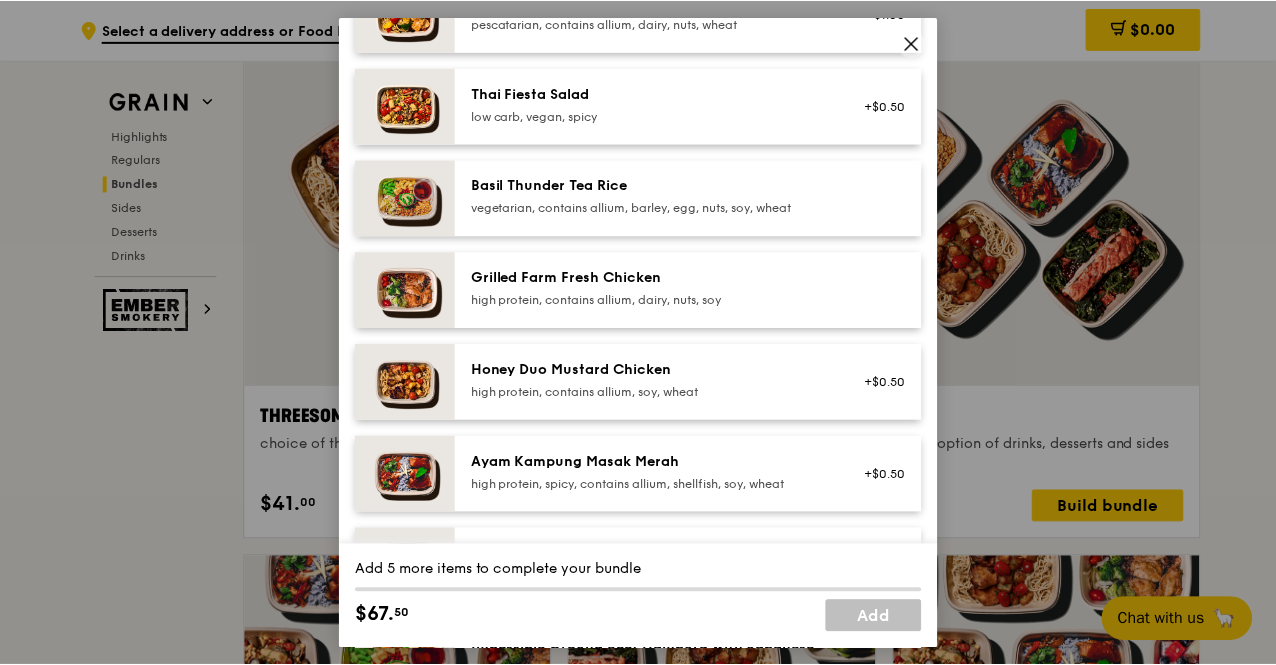 scroll, scrollTop: 340, scrollLeft: 0, axis: vertical 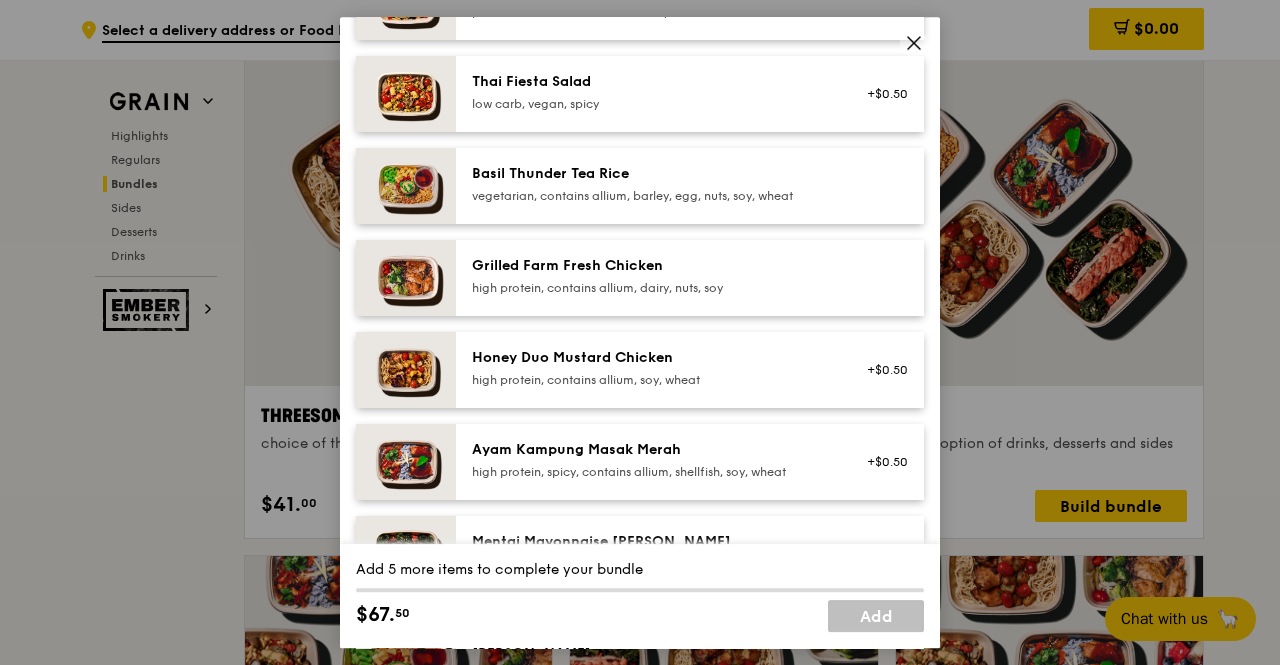 click on "Grilled Farm Fresh Chicken" at bounding box center [651, 266] 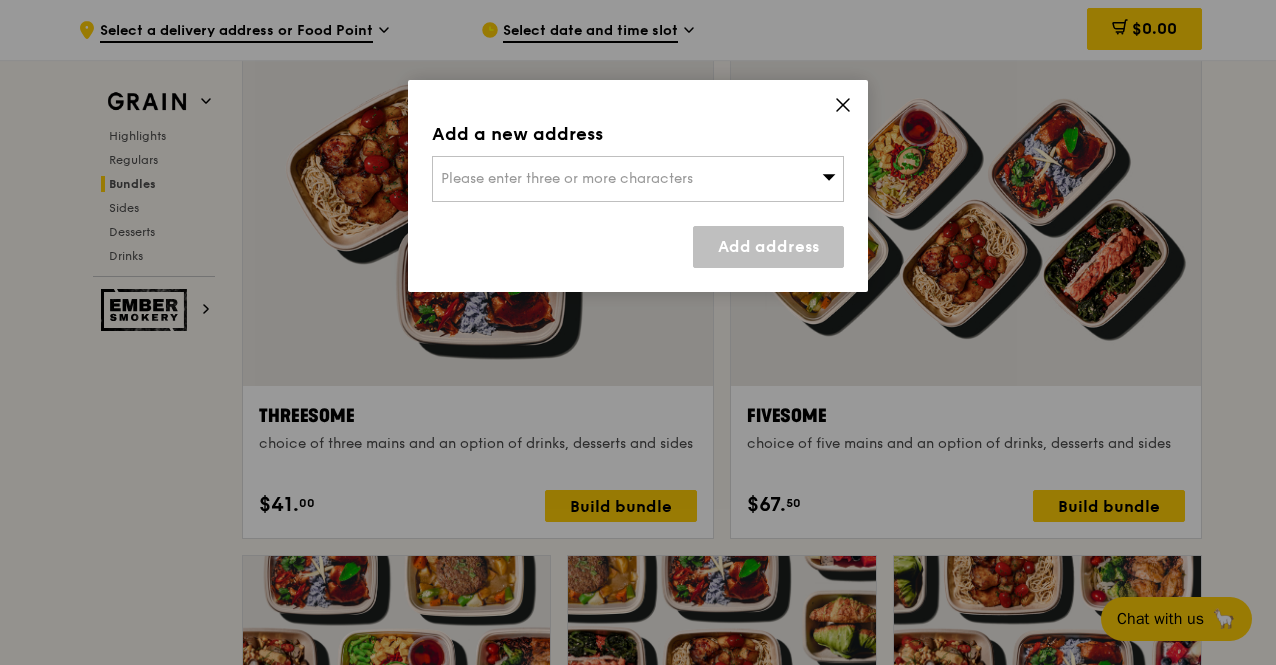 click 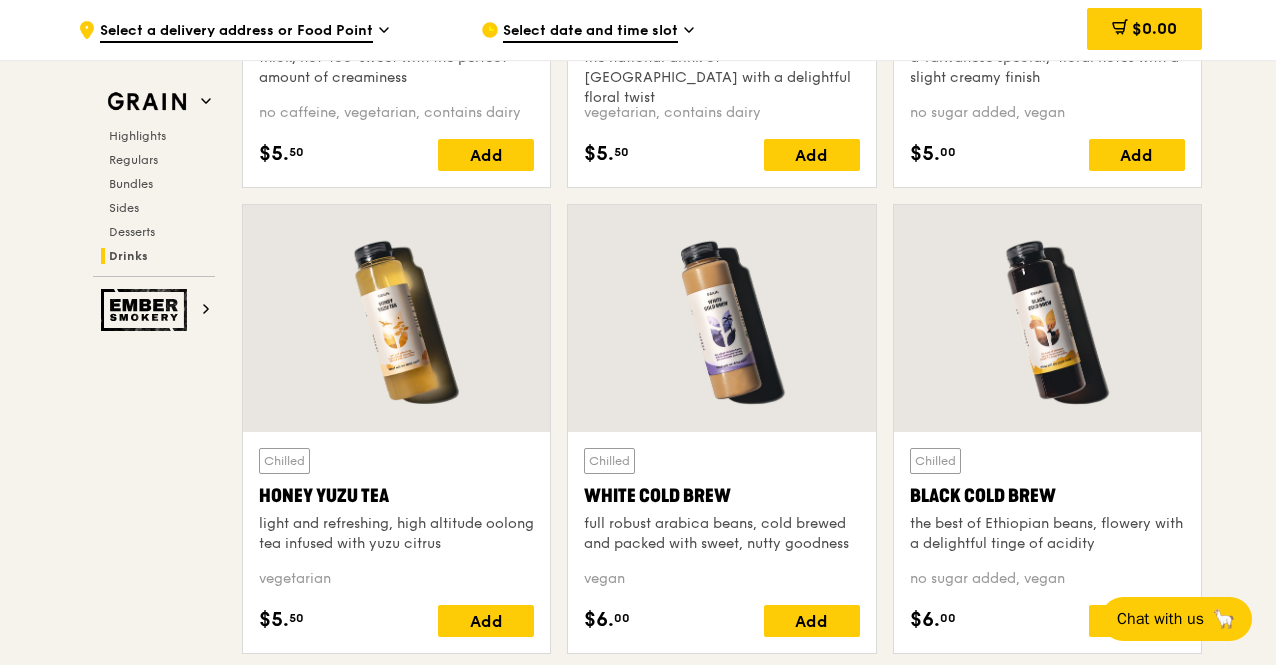 scroll, scrollTop: 7000, scrollLeft: 0, axis: vertical 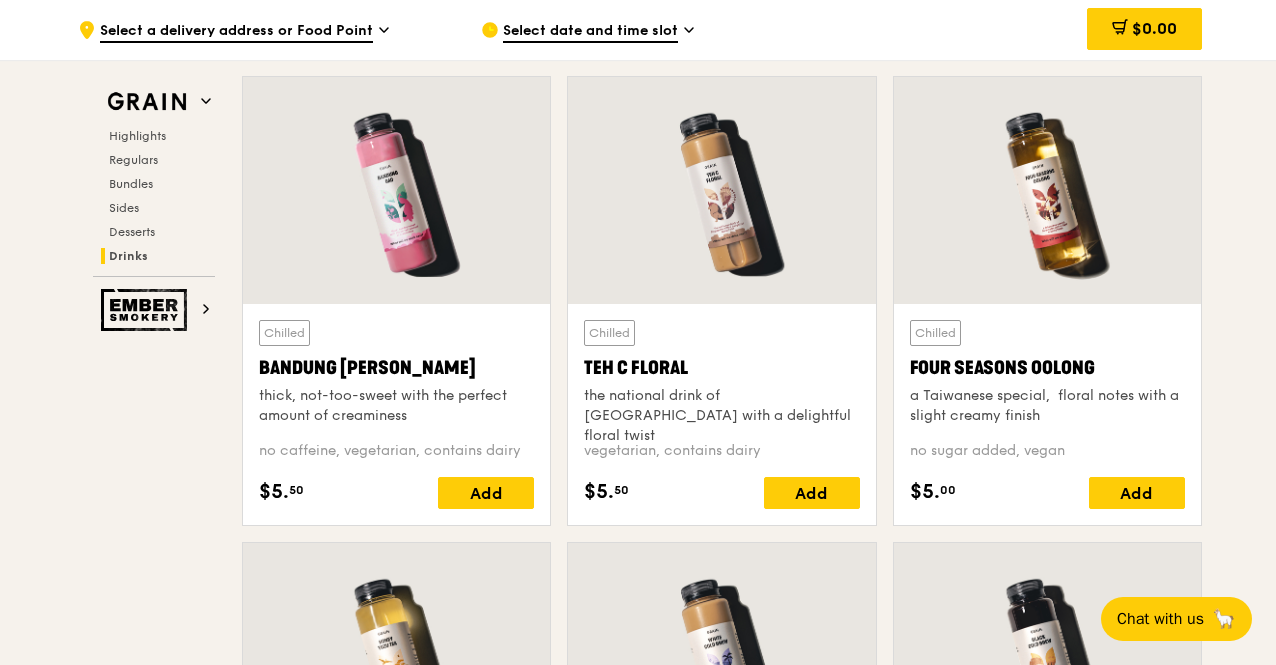 click on "Highlights
Regulars
Bundles
Sides
Desserts
Drinks" at bounding box center [154, 196] 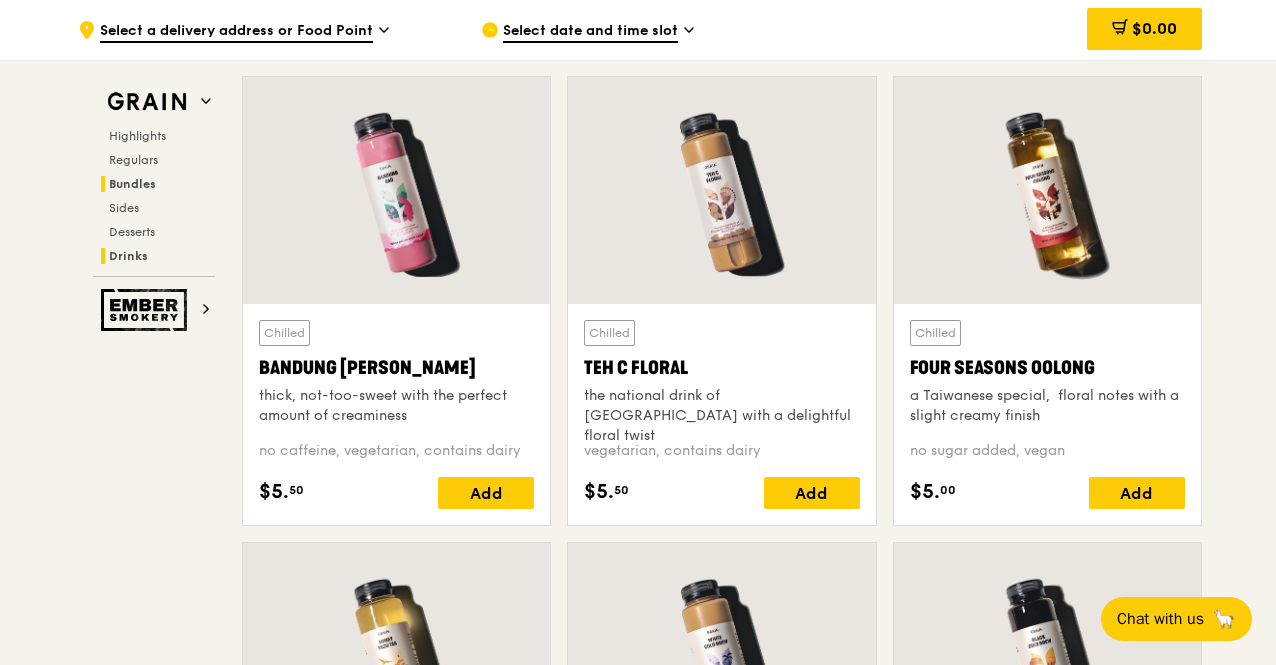 click on "Bundles" at bounding box center [132, 184] 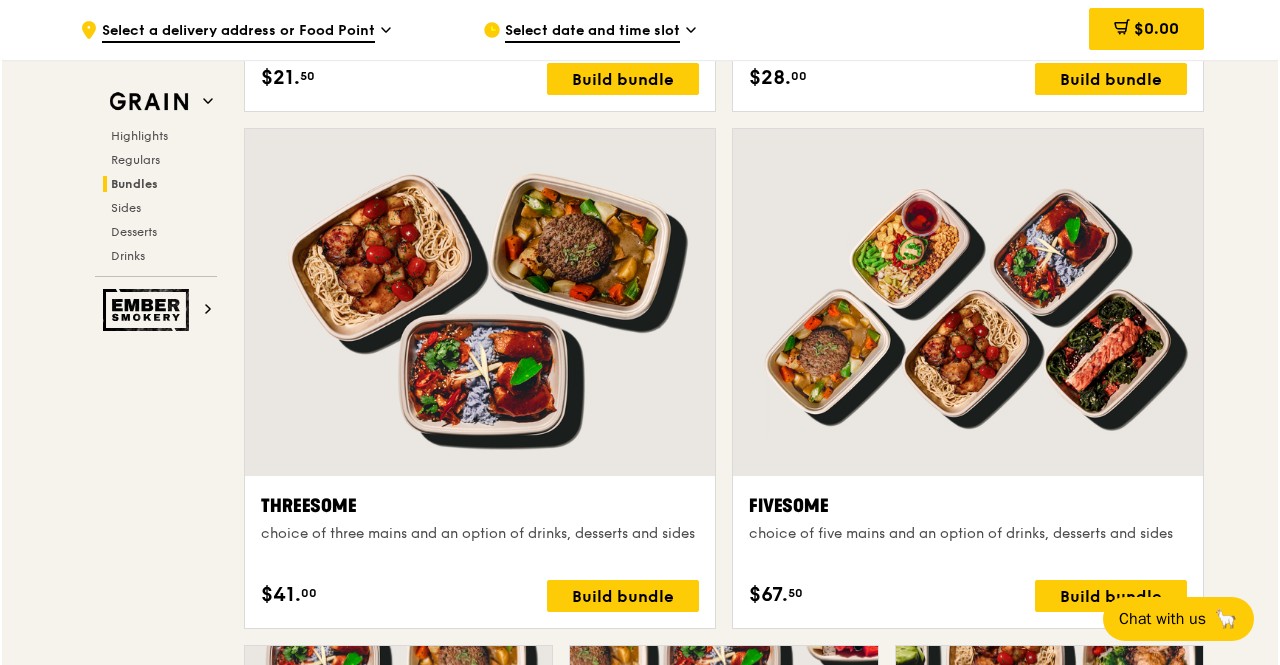 scroll, scrollTop: 3575, scrollLeft: 0, axis: vertical 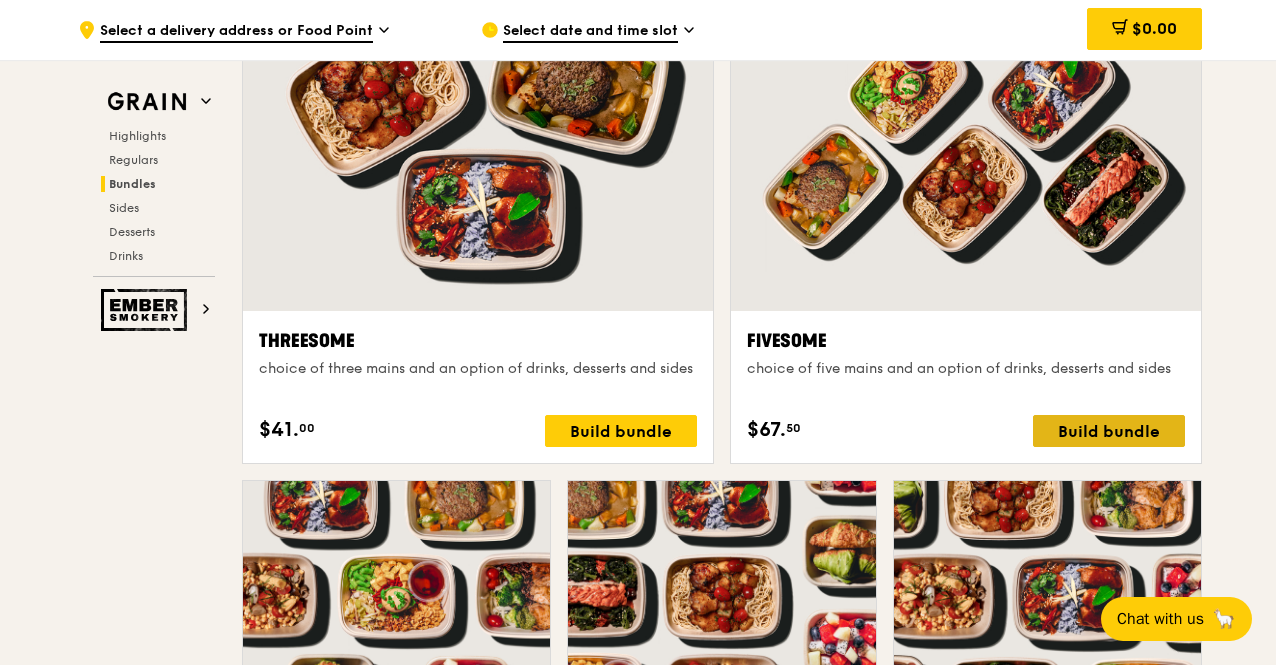 click on "Build bundle" at bounding box center (1109, 431) 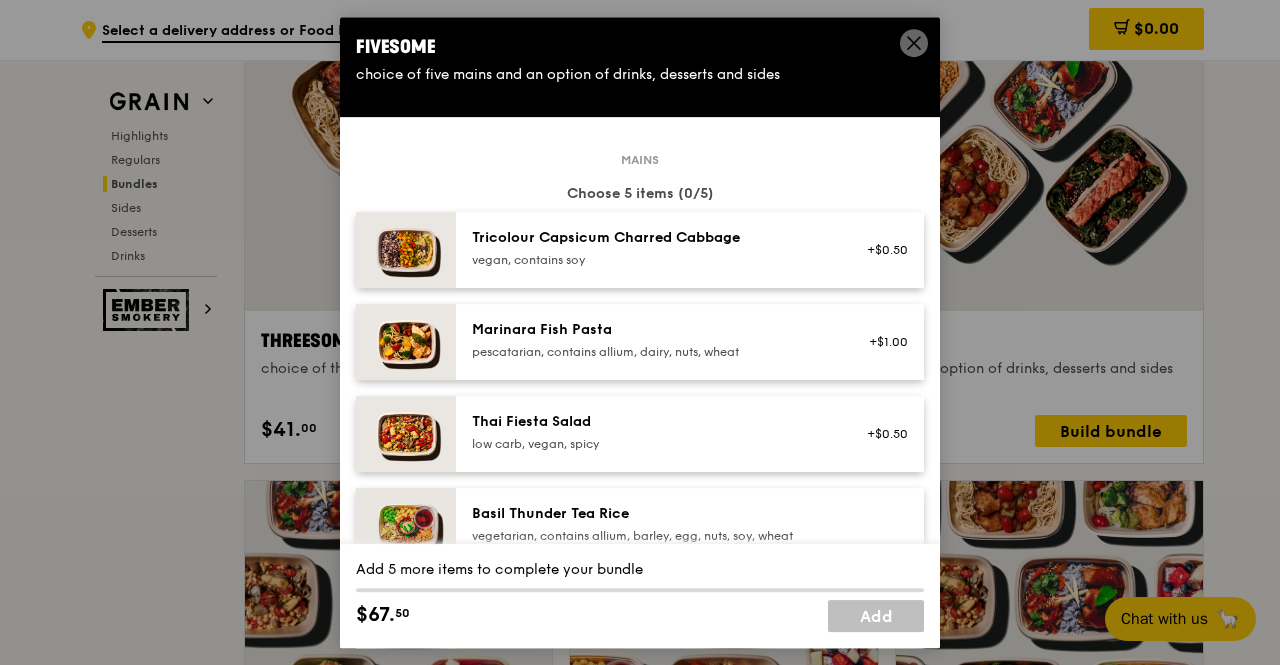 drag, startPoint x: 767, startPoint y: 42, endPoint x: 594, endPoint y: 31, distance: 173.34937 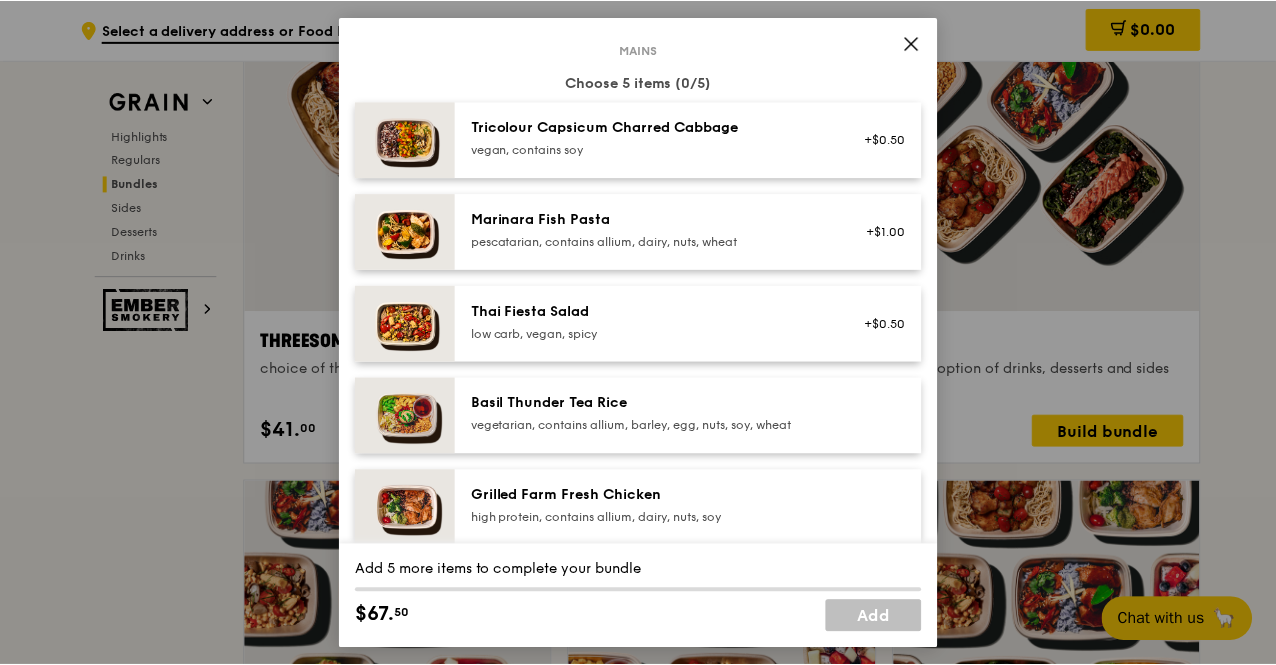 scroll, scrollTop: 200, scrollLeft: 0, axis: vertical 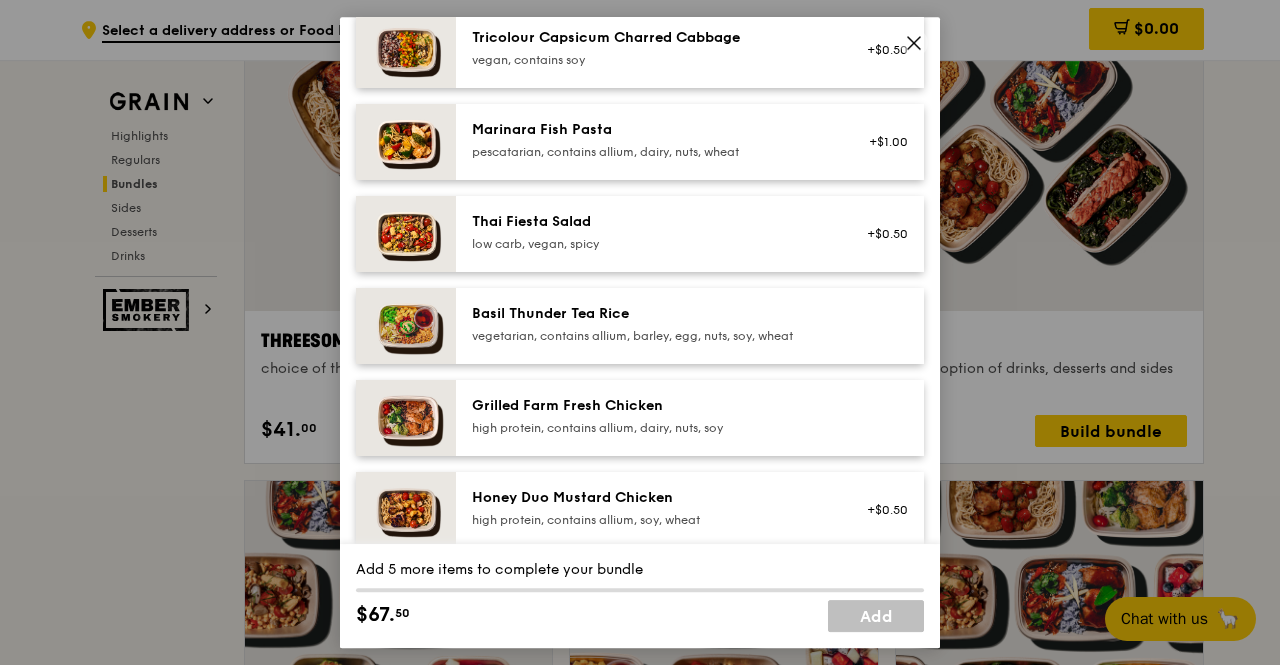 click on "Grilled Farm Fresh Chicken" at bounding box center (651, 406) 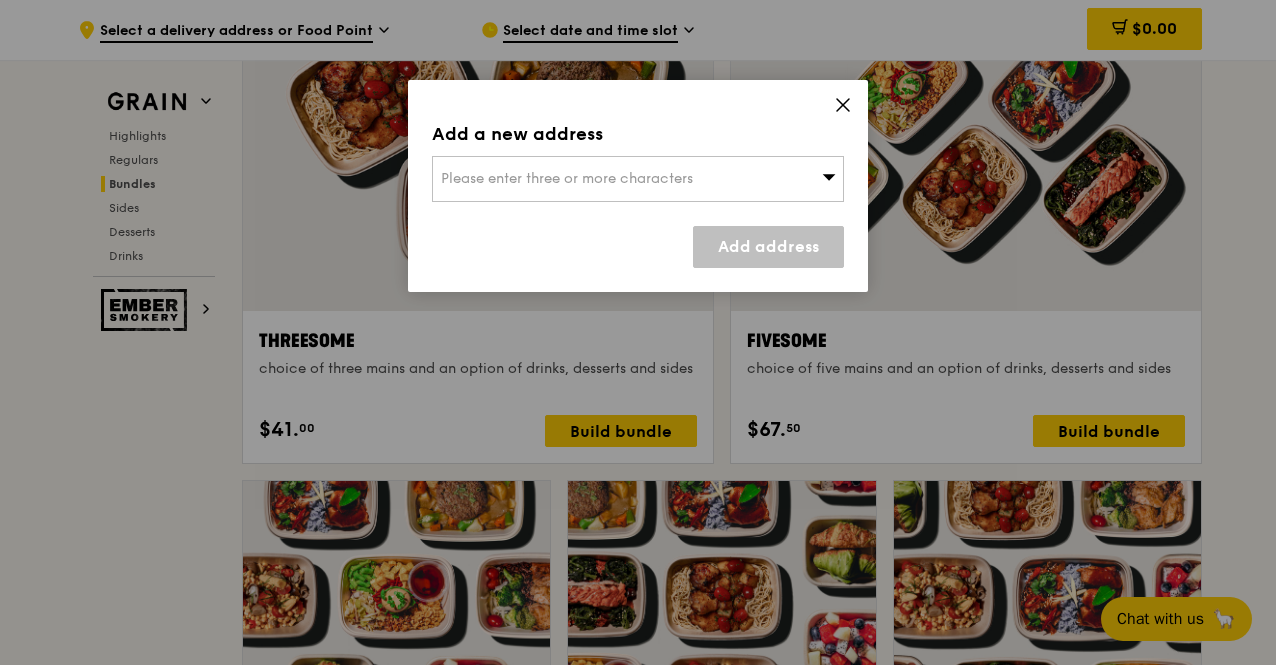 click on "Please enter three or more characters" at bounding box center [638, 179] 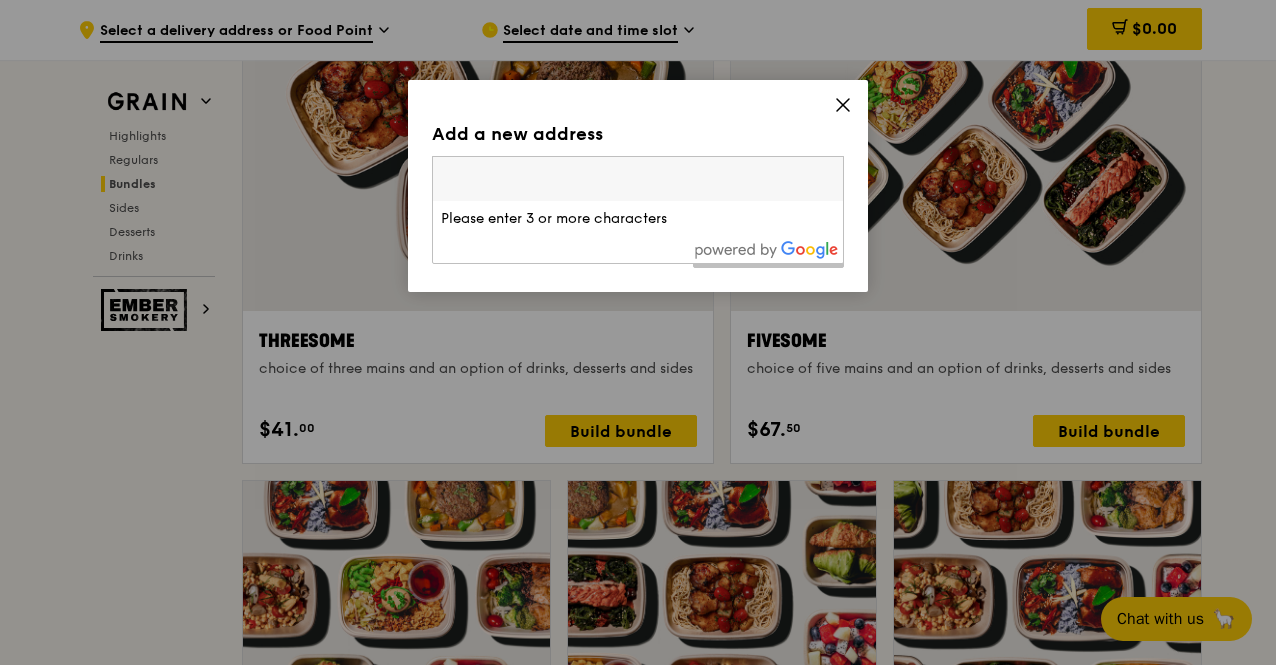 click at bounding box center [638, 179] 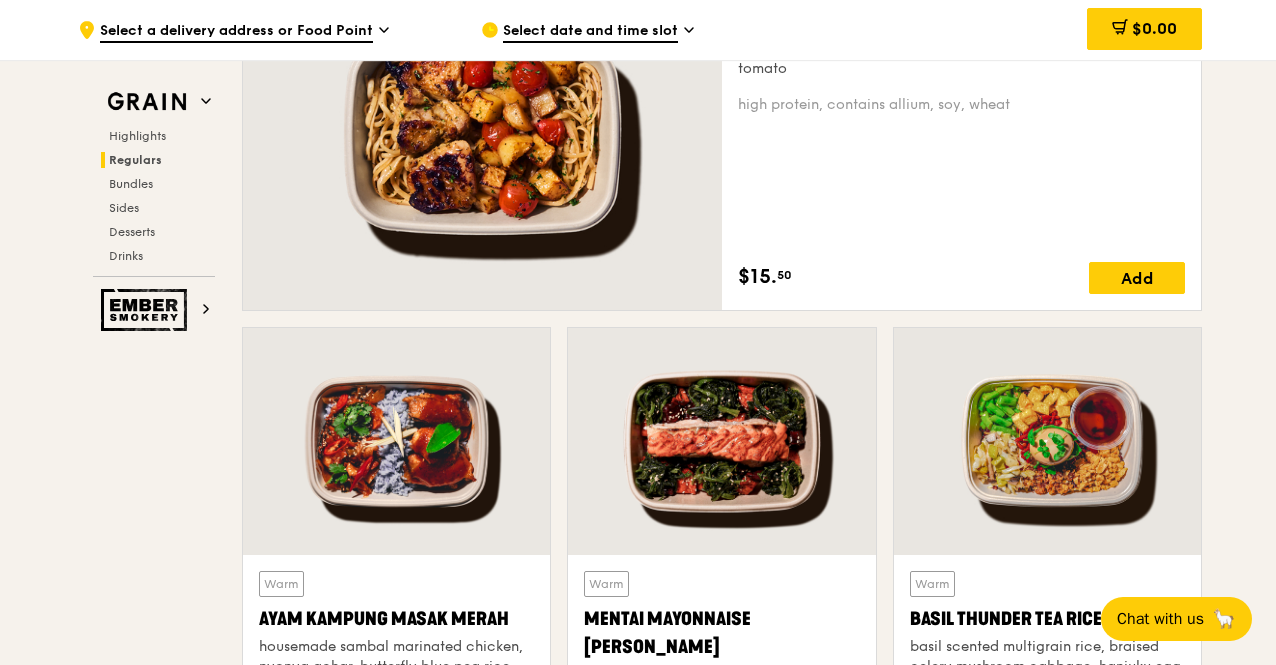 scroll, scrollTop: 1700, scrollLeft: 0, axis: vertical 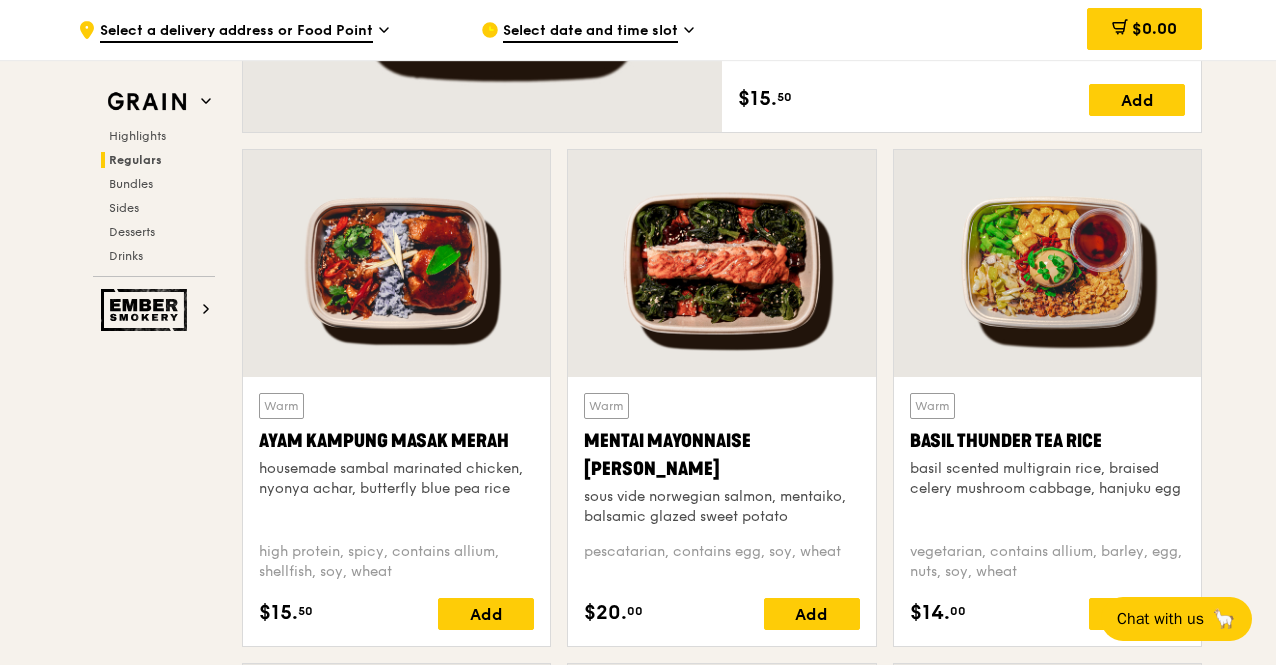 click on "high protein, spicy, contains allium, shellfish, soy, wheat" at bounding box center [396, 562] 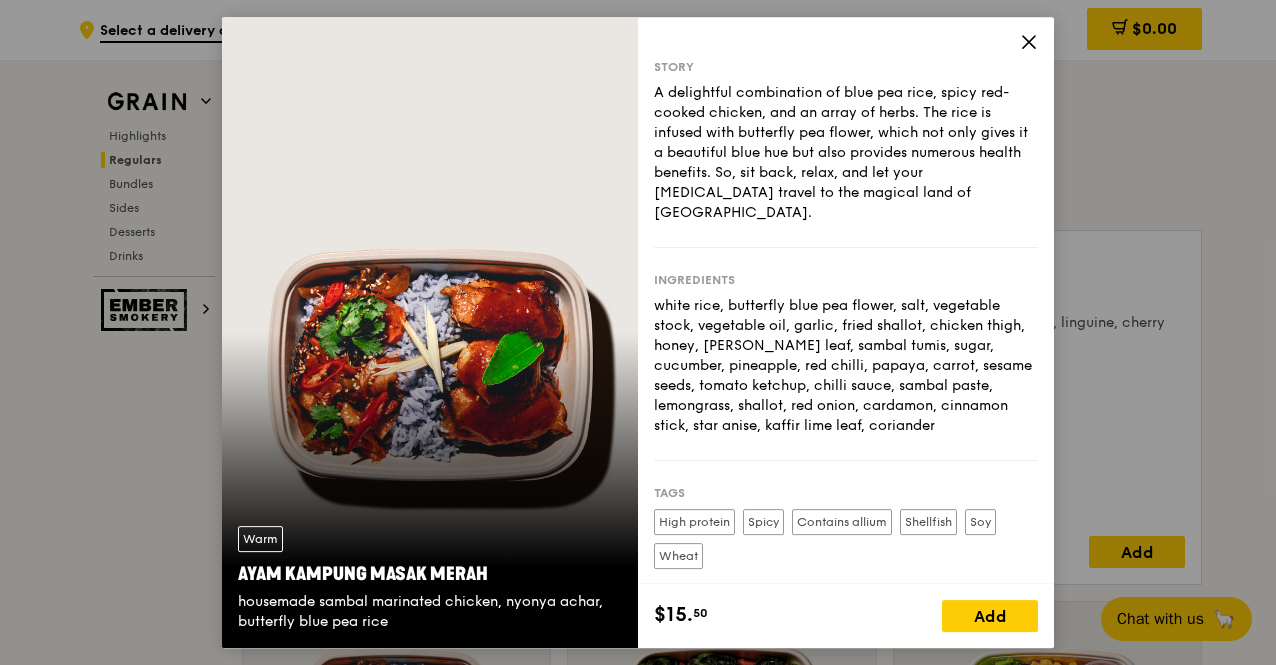 drag, startPoint x: 835, startPoint y: 43, endPoint x: 580, endPoint y: -45, distance: 269.7573 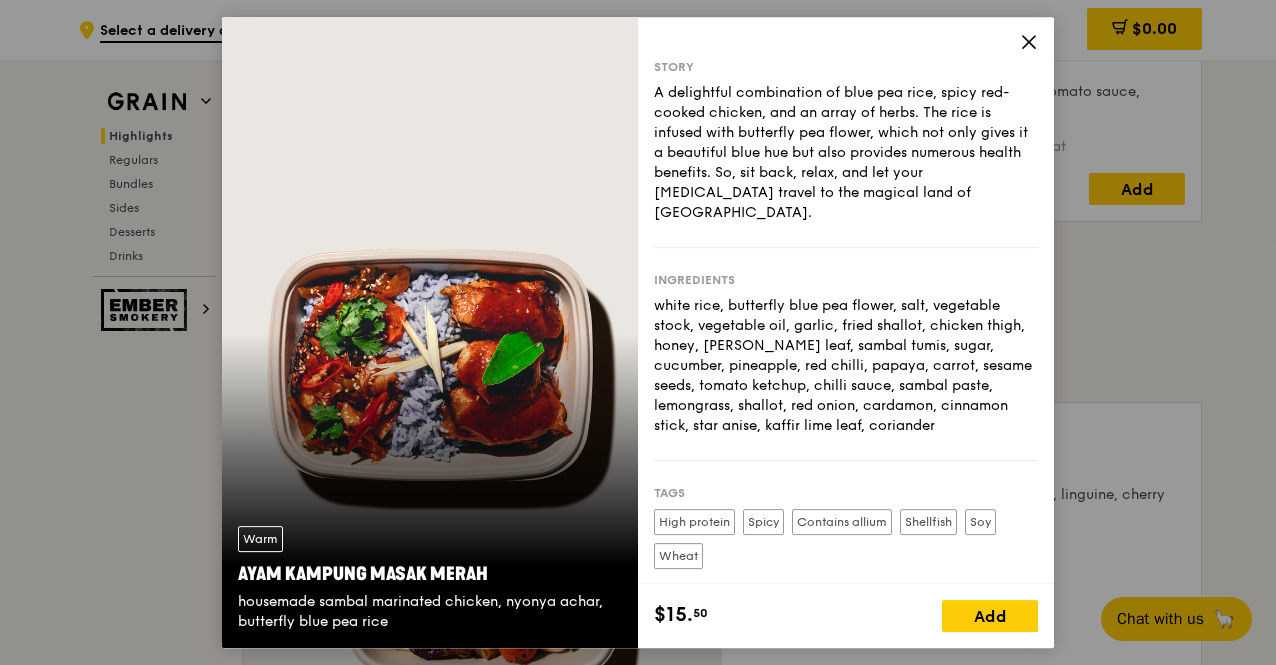 click on "white rice, butterfly blue pea flower, salt, vegetable stock, vegetable oil, garlic, fried shallot, chicken thigh, honey, [PERSON_NAME] leaf, sambal tumis, sugar, cucumber, pineapple, red chilli, papaya, carrot, sesame seeds, tomato ketchup, chilli sauce, sambal paste, lemongrass, shallot, red onion, cardamon, cinnamon stick, star anise, kaffir lime leaf, coriander" at bounding box center (846, 366) 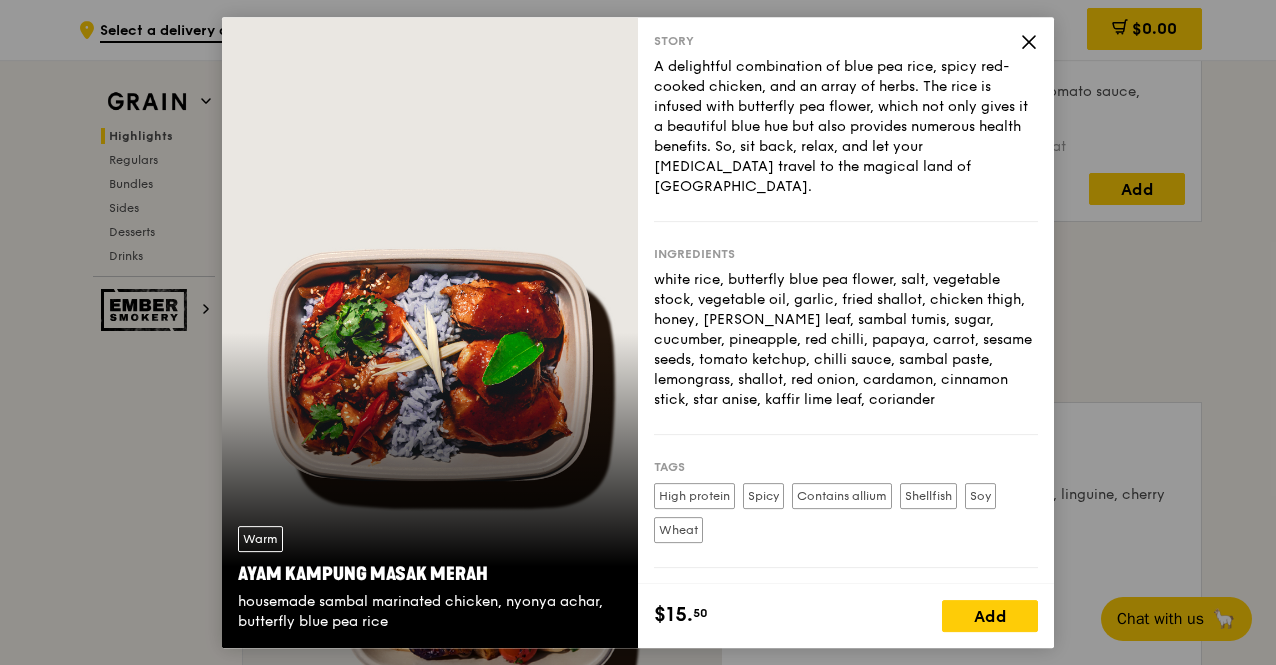 scroll, scrollTop: 0, scrollLeft: 0, axis: both 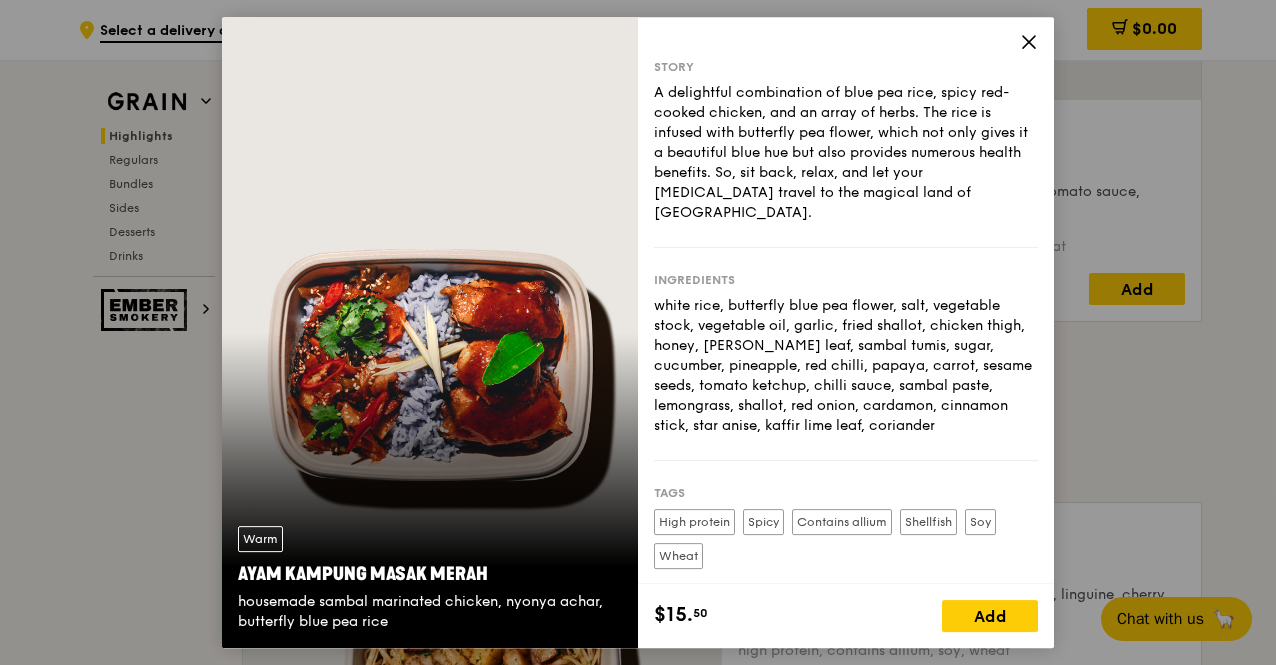 click 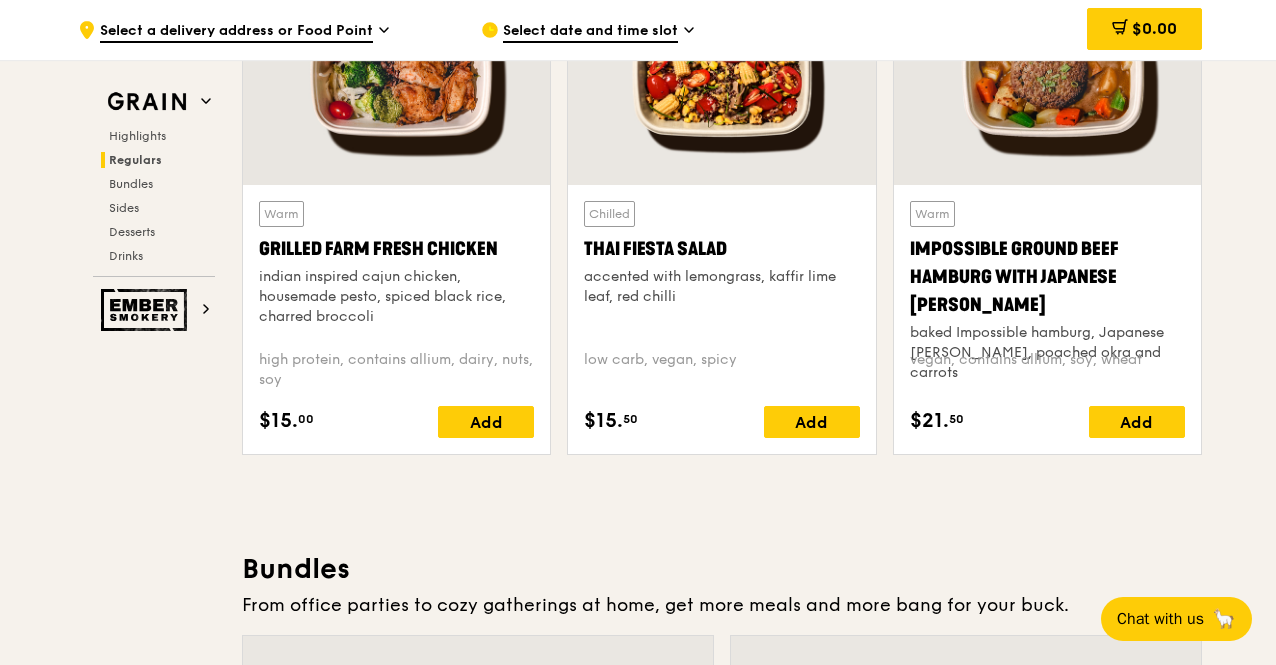 scroll, scrollTop: 2376, scrollLeft: 0, axis: vertical 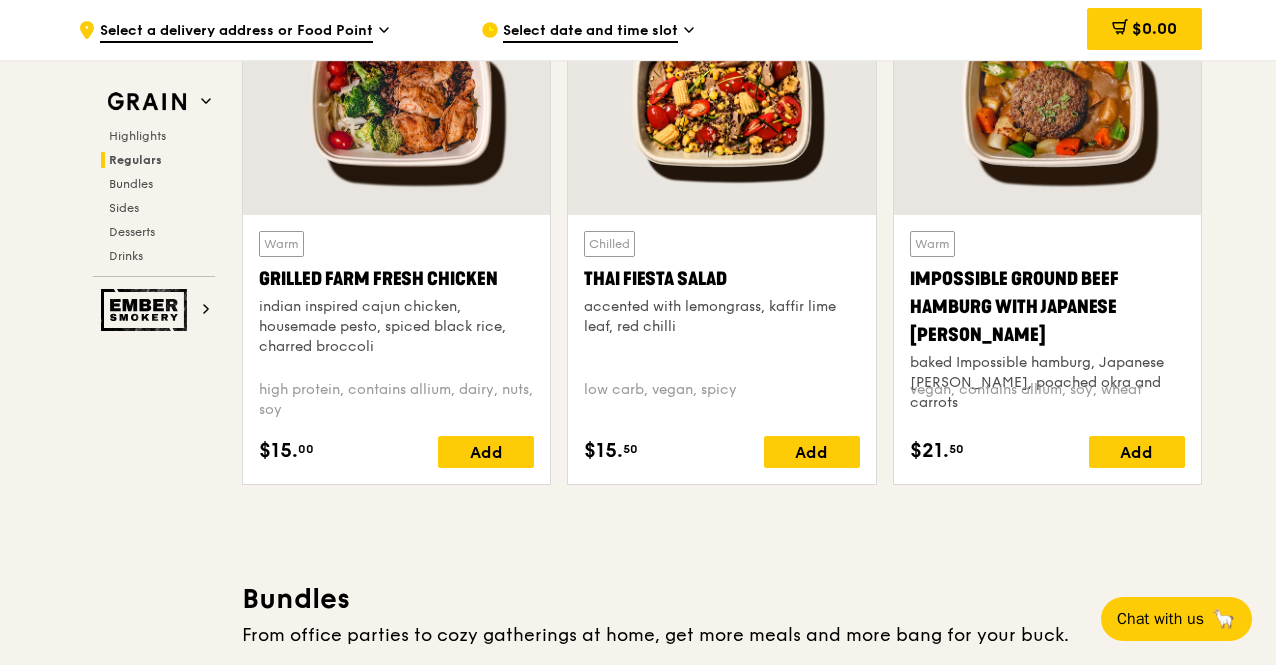 click on "Grilled Farm Fresh Chicken" at bounding box center [396, 279] 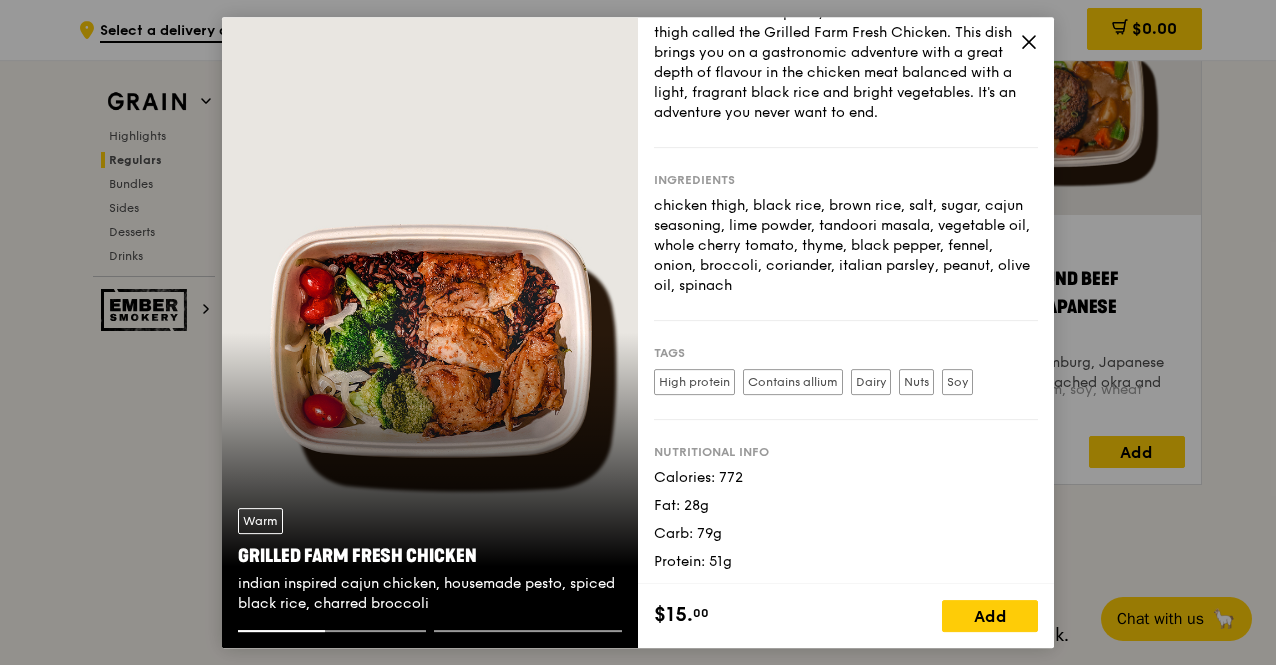 scroll, scrollTop: 101, scrollLeft: 0, axis: vertical 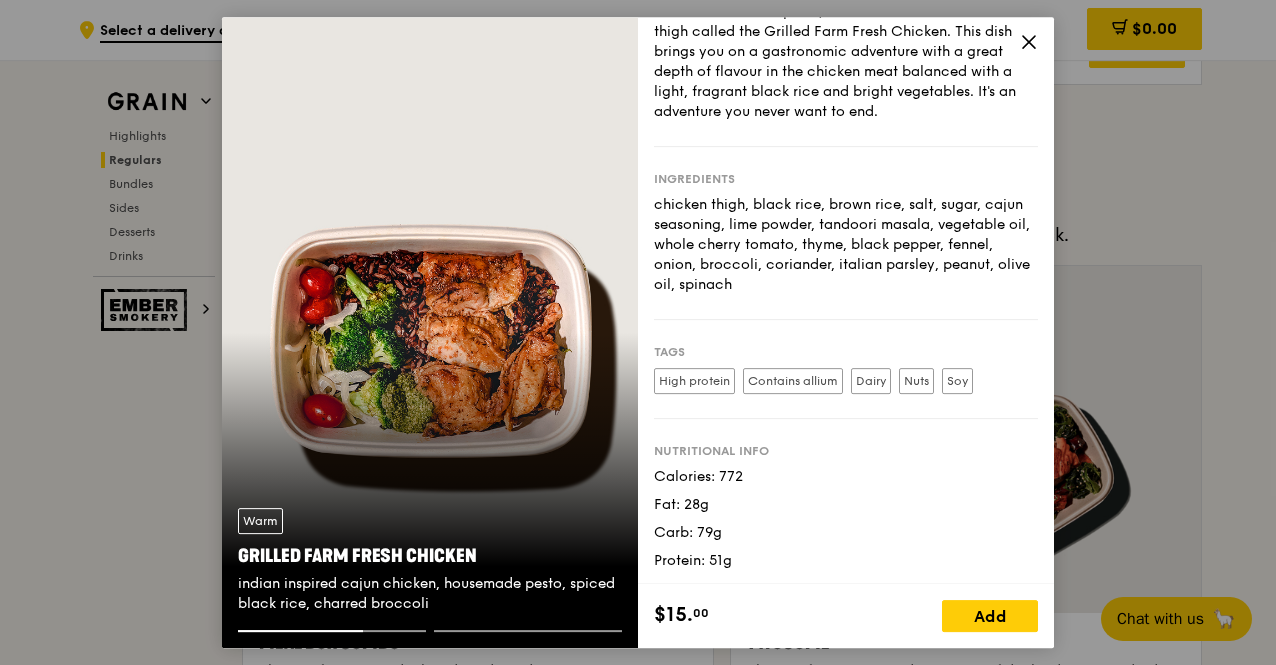 click 